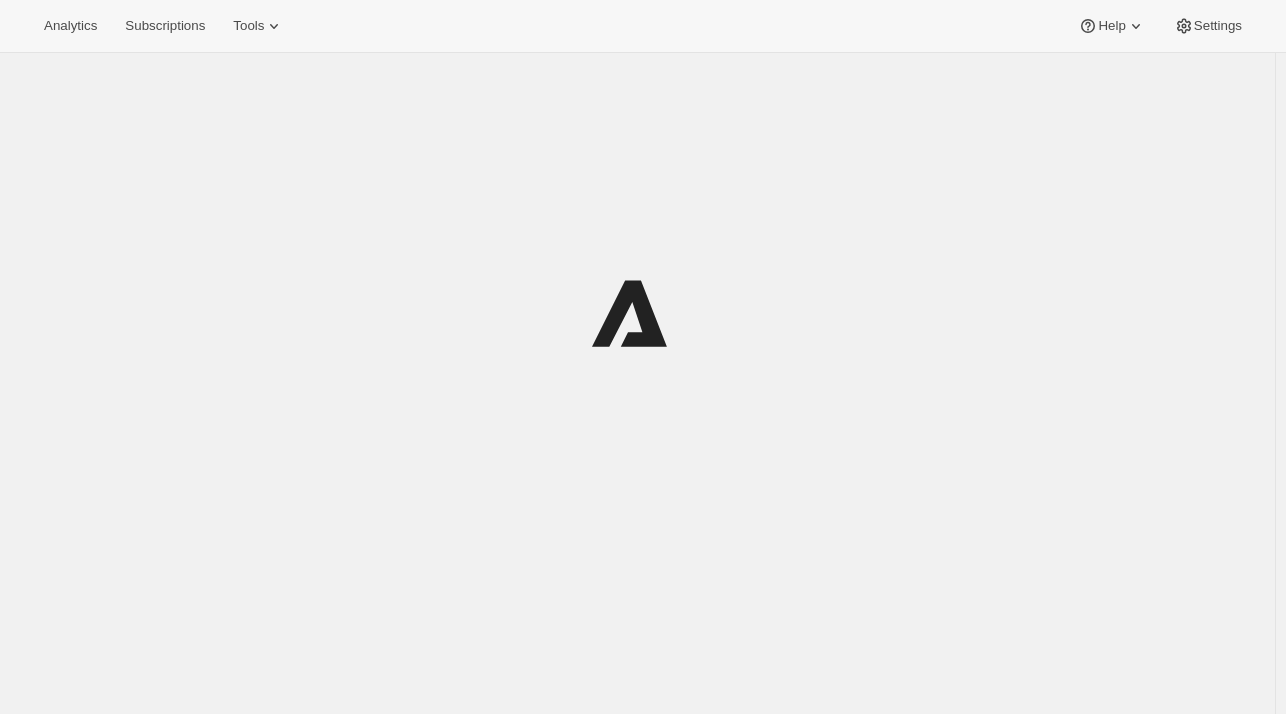scroll, scrollTop: 0, scrollLeft: 0, axis: both 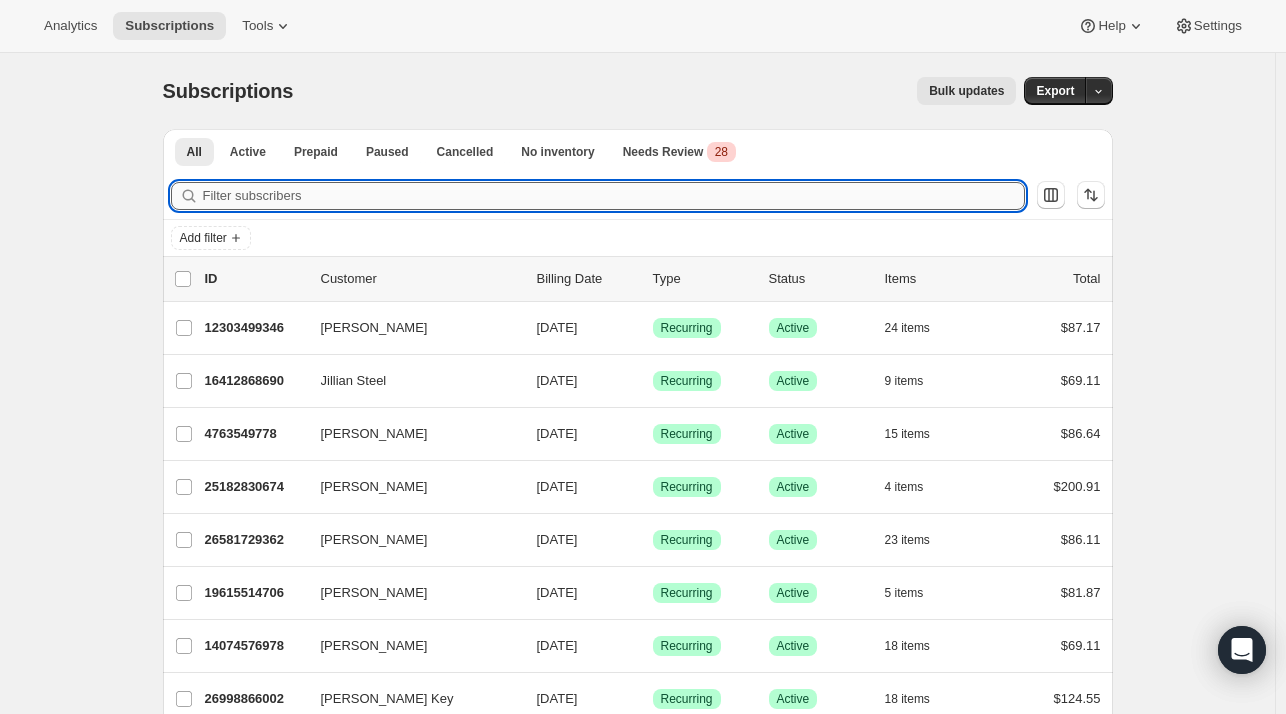 click on "Filter subscribers" at bounding box center (614, 196) 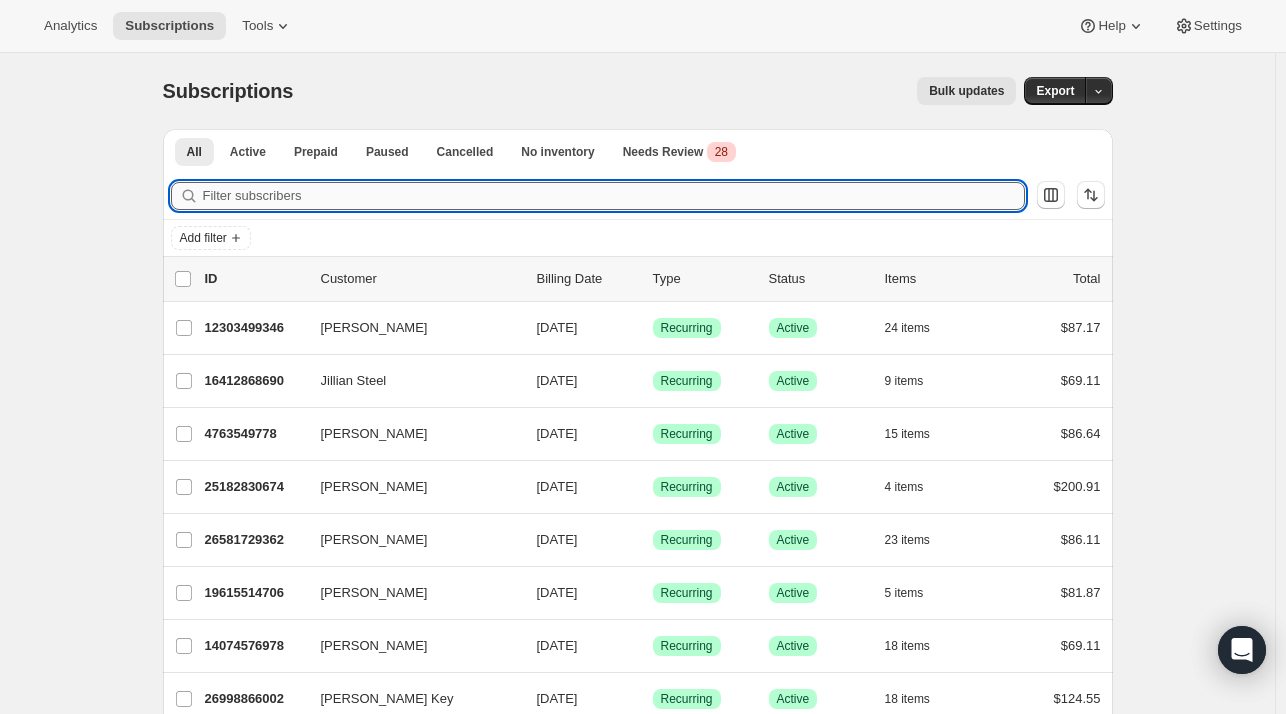 paste on "[EMAIL_ADDRESS][DOMAIN_NAME]" 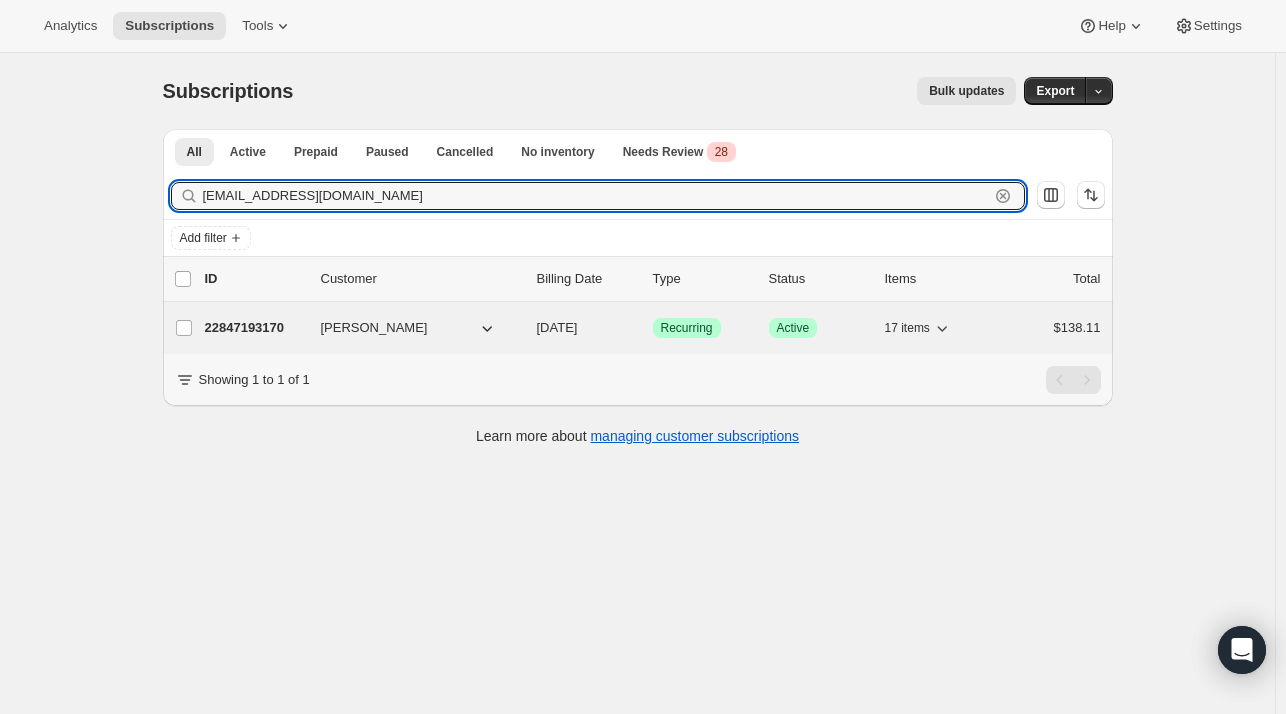 type on "[EMAIL_ADDRESS][DOMAIN_NAME]" 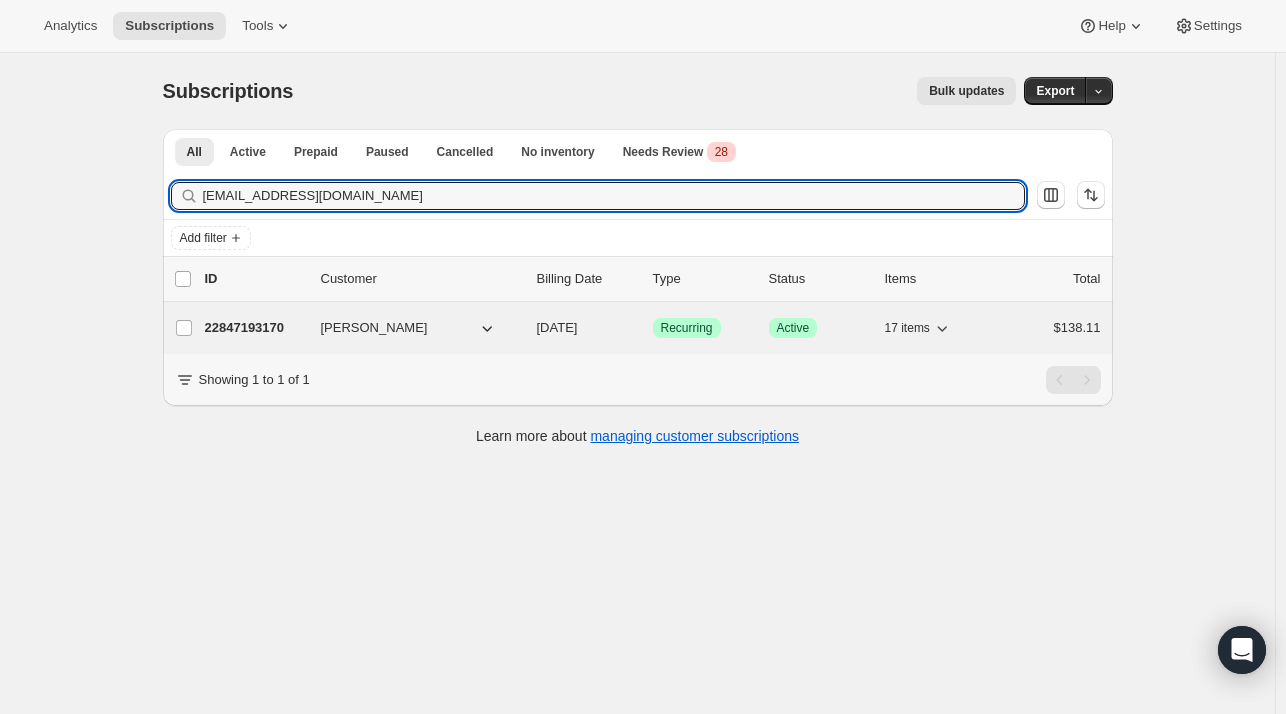 click on "22847193170" at bounding box center [255, 328] 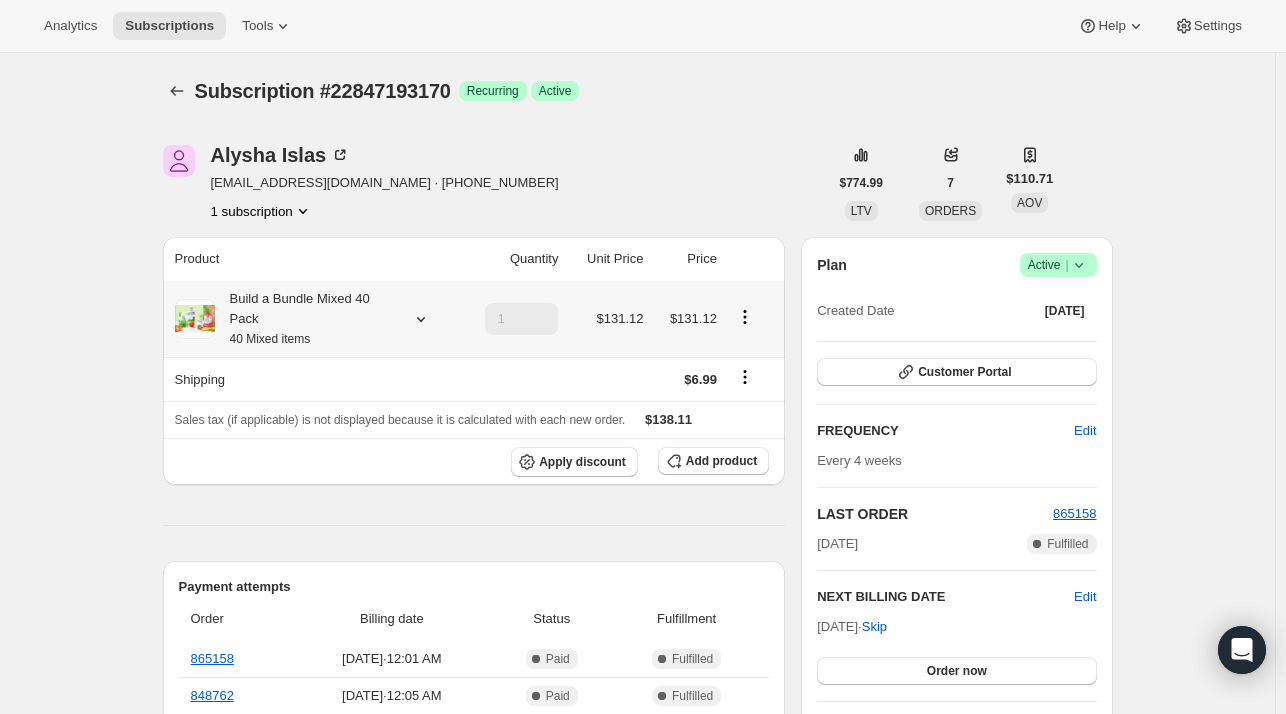 click 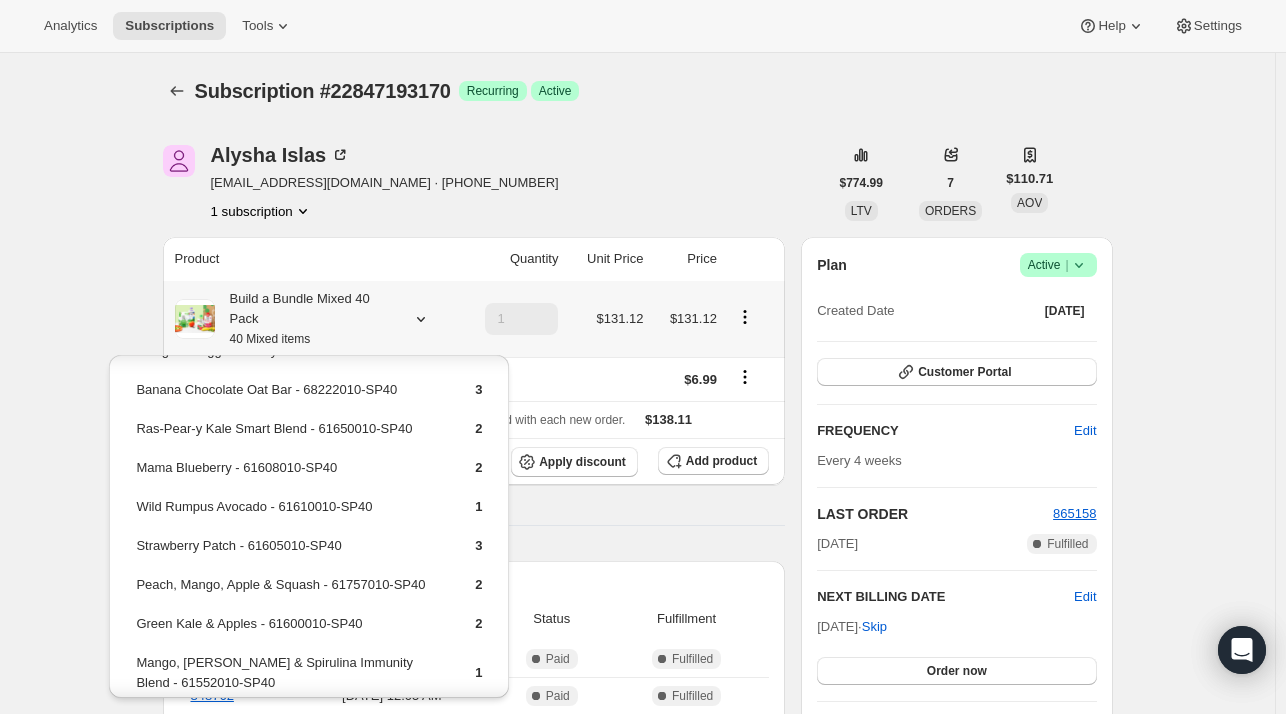 scroll, scrollTop: 200, scrollLeft: 0, axis: vertical 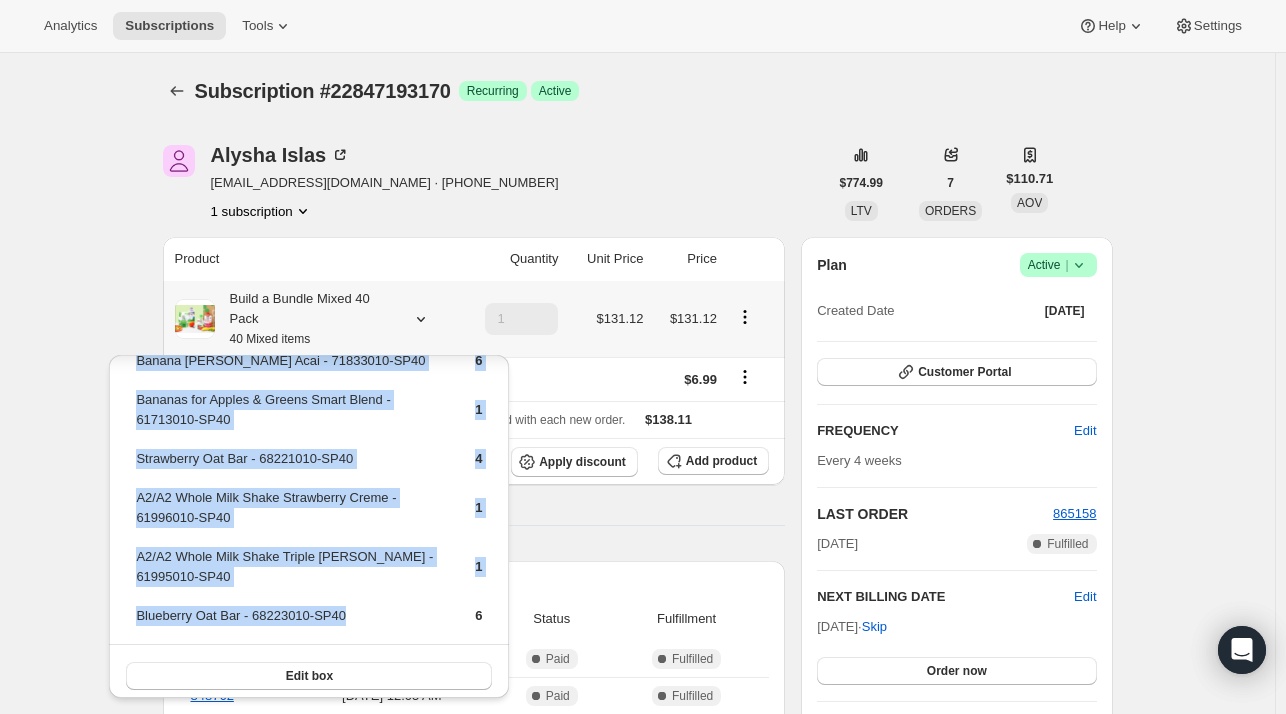 drag, startPoint x: 365, startPoint y: 609, endPoint x: 131, endPoint y: 617, distance: 234.13672 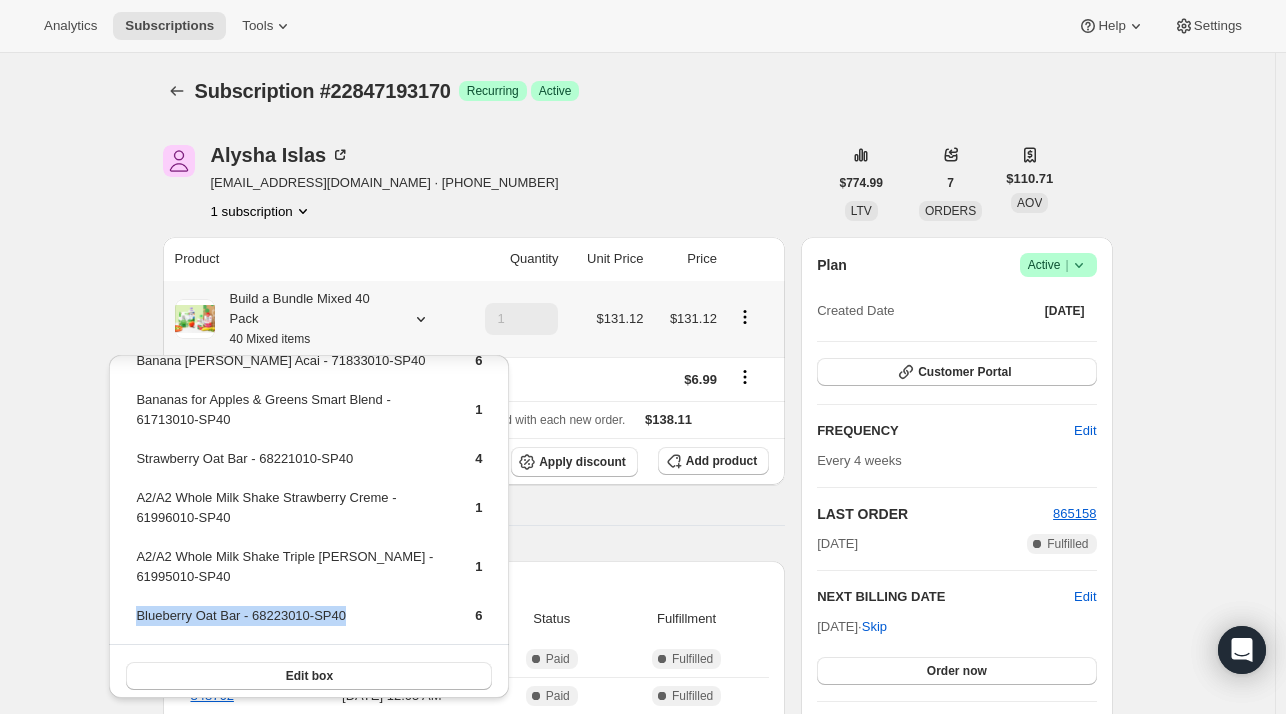 drag, startPoint x: 371, startPoint y: 607, endPoint x: 133, endPoint y: 614, distance: 238.10292 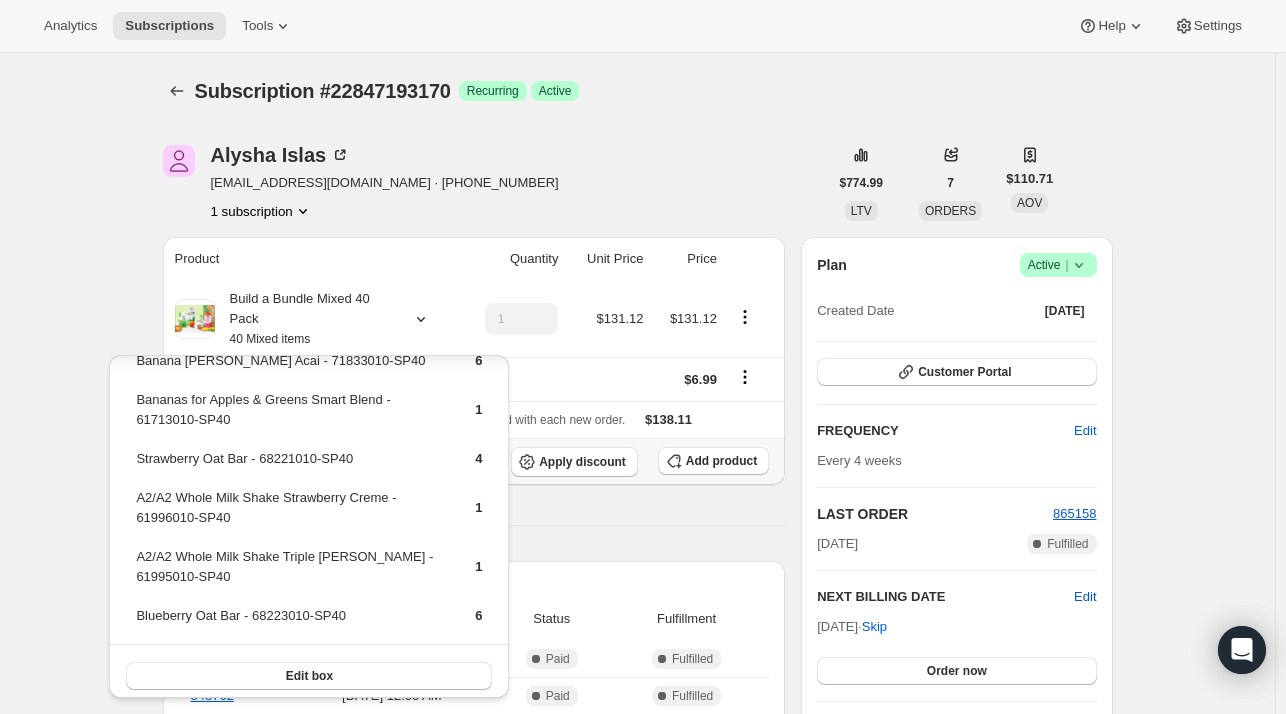 click on "Apply discount Add product" at bounding box center [474, 461] 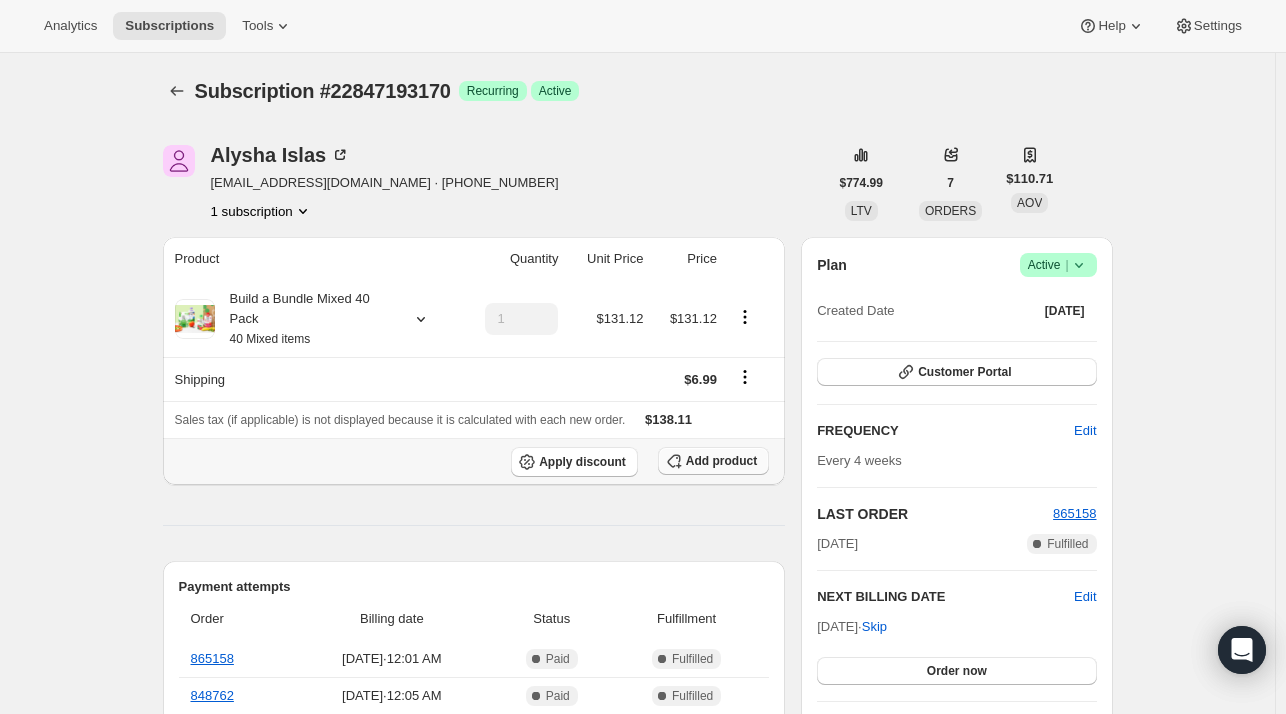 click 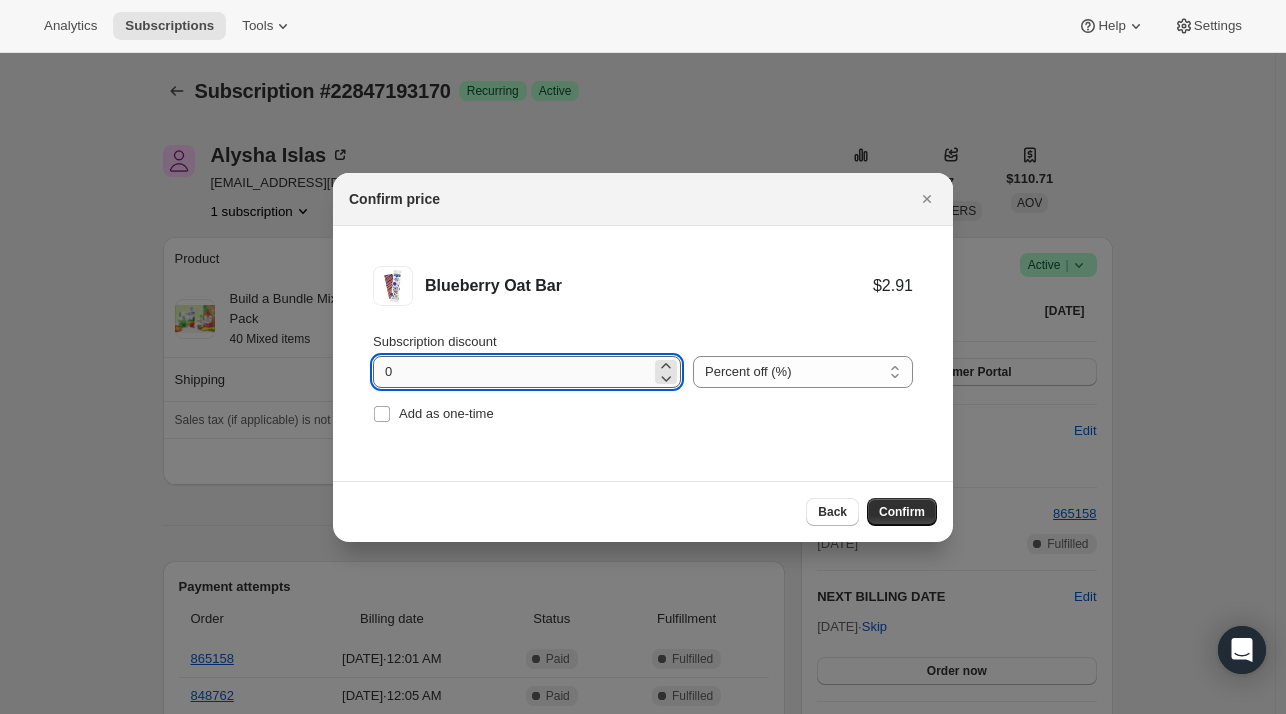 click on "0" at bounding box center (512, 372) 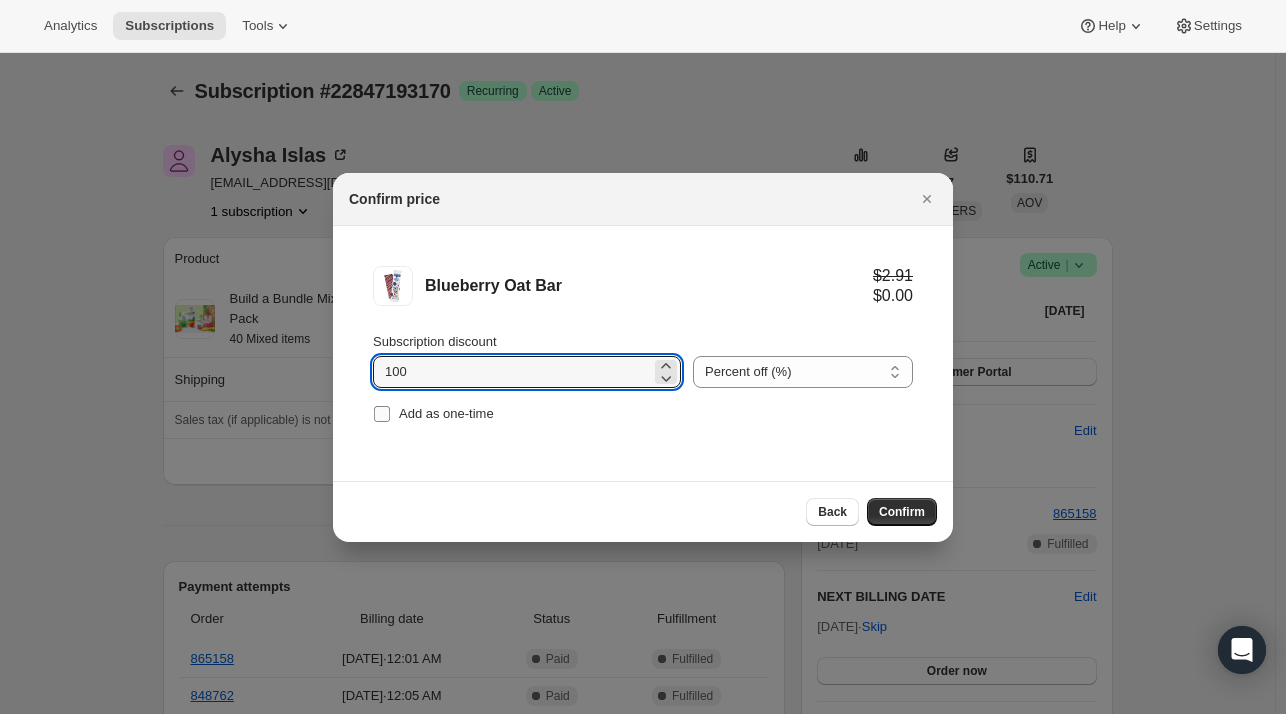 type on "100" 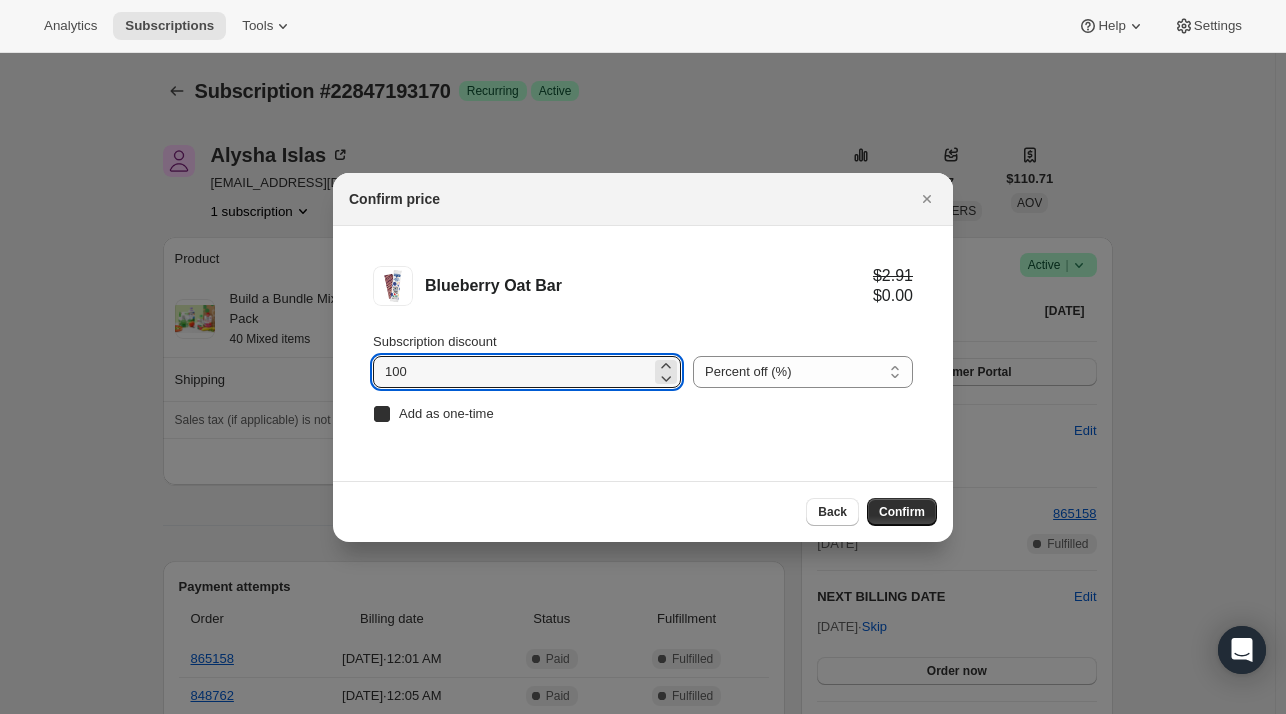 checkbox on "true" 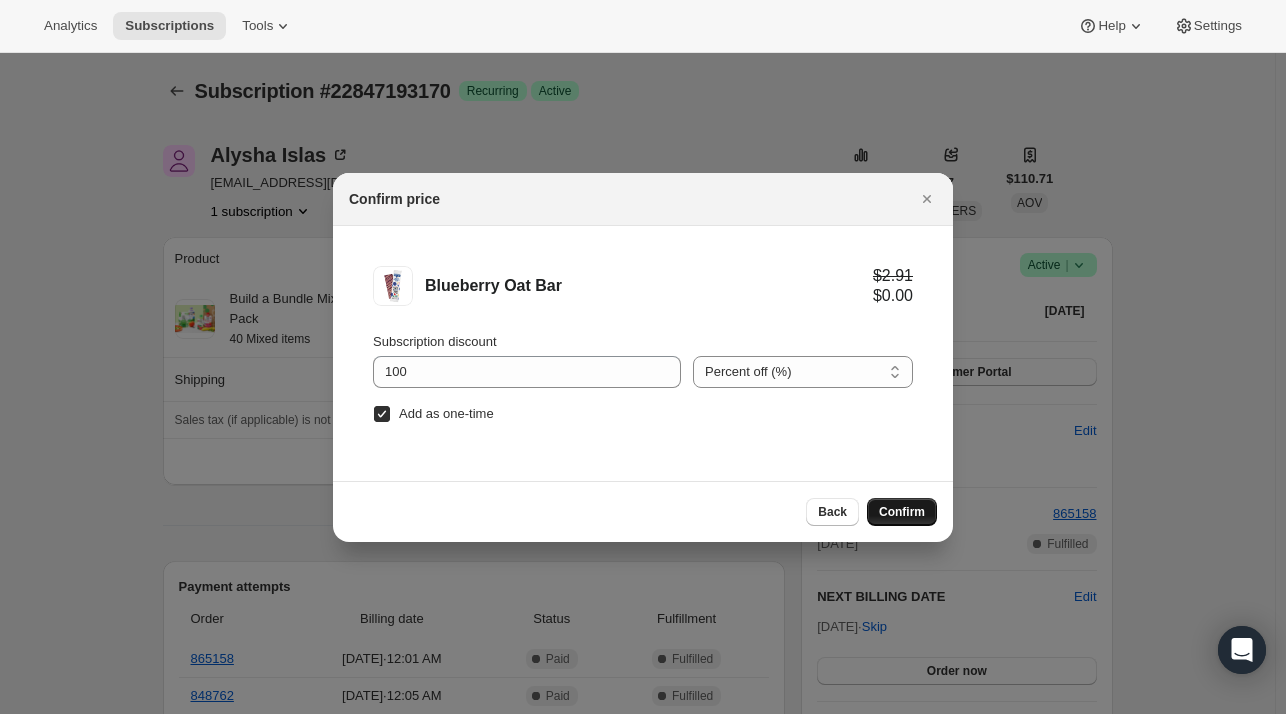 click on "Confirm" at bounding box center (902, 512) 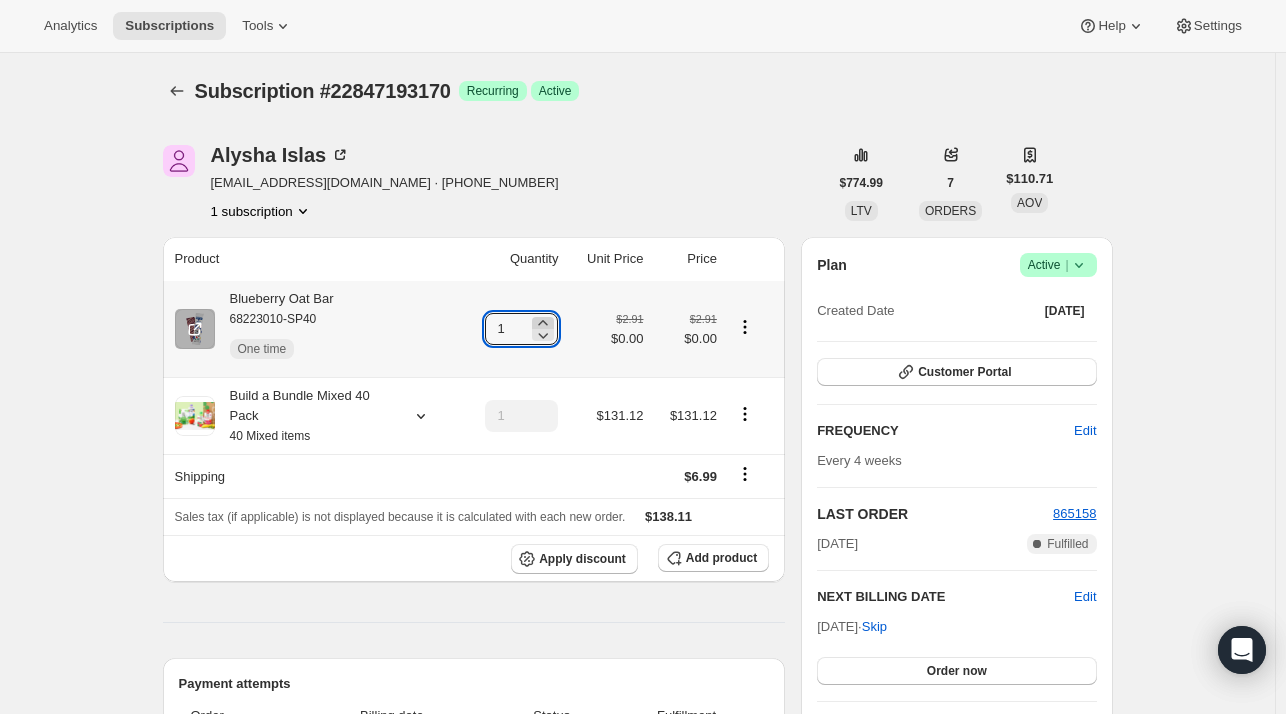click 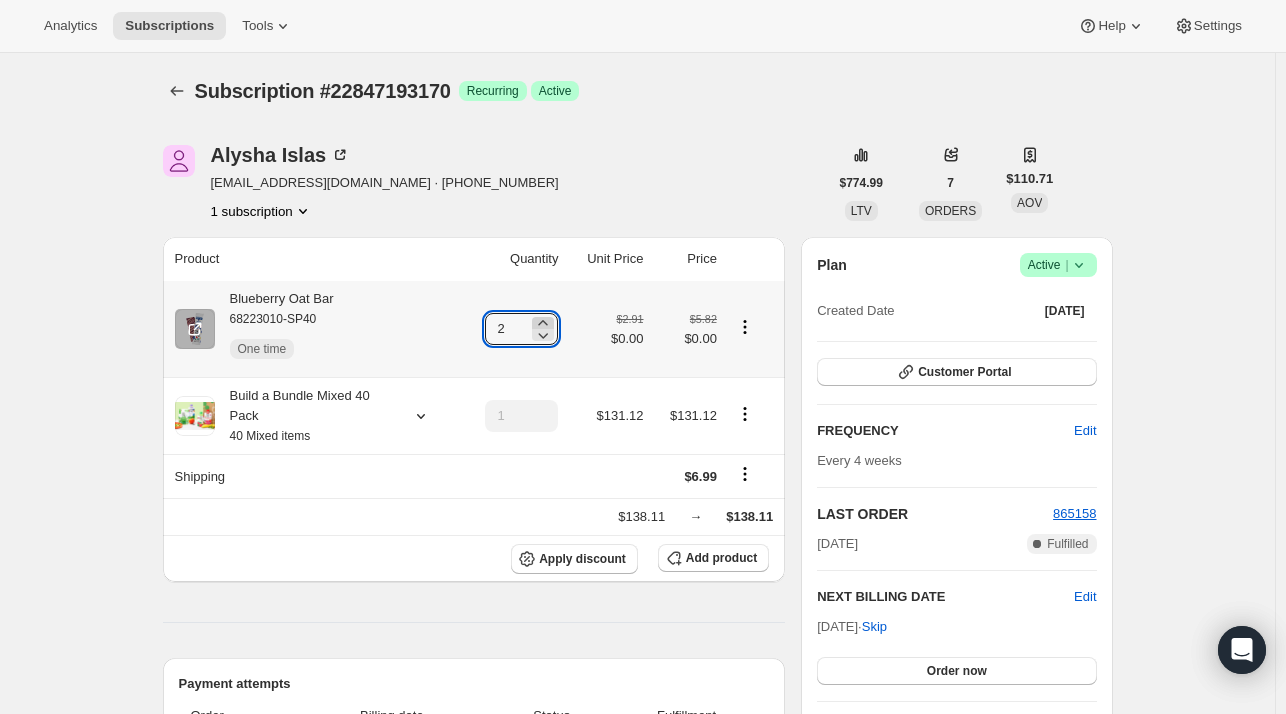 click 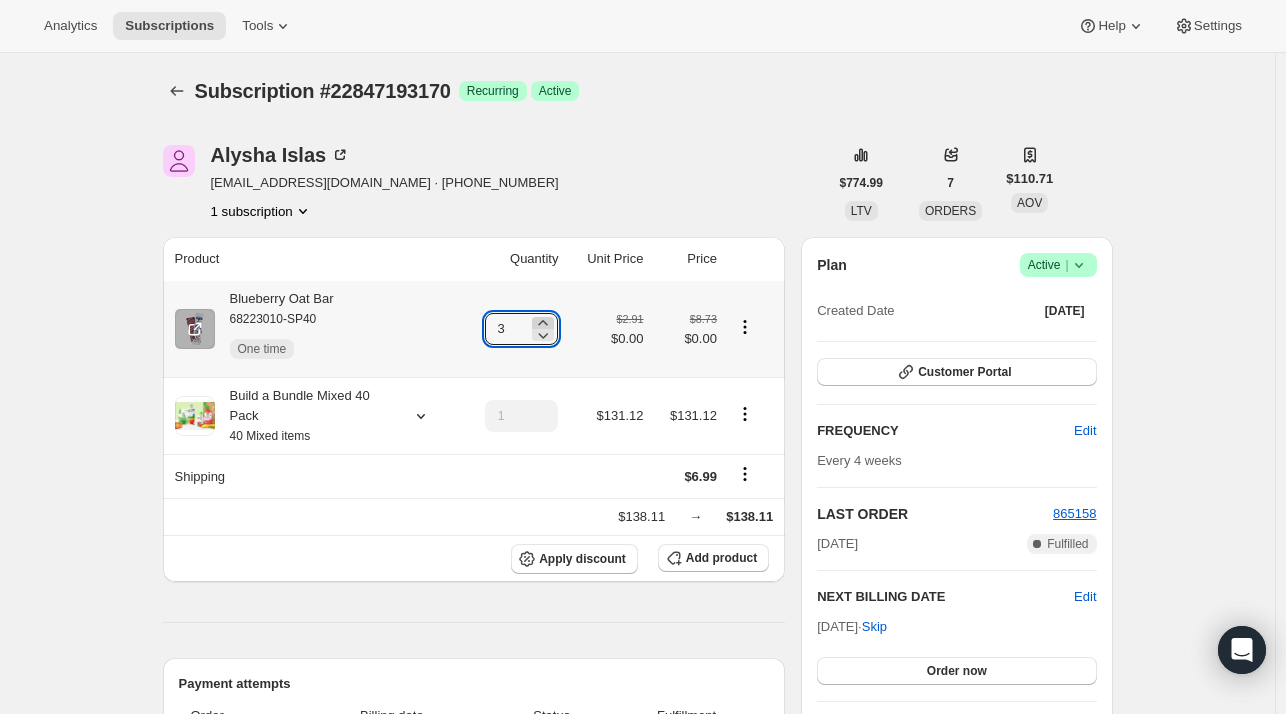 click 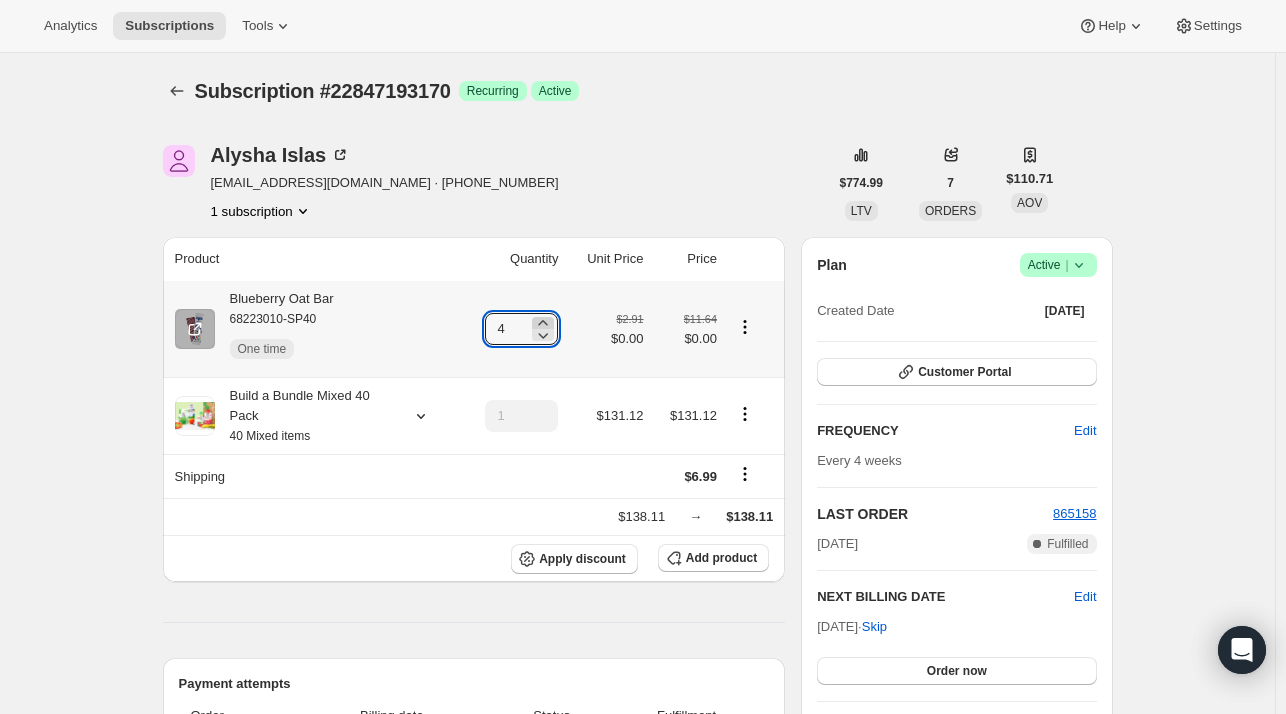 click 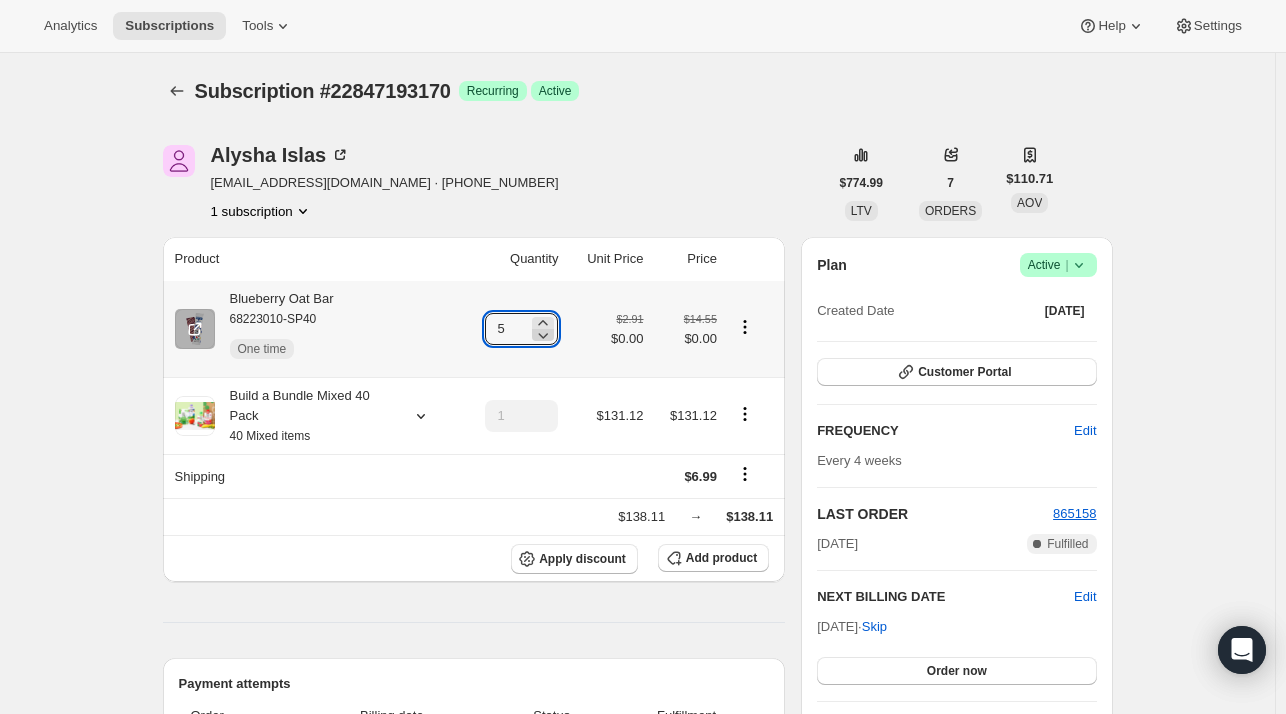 click 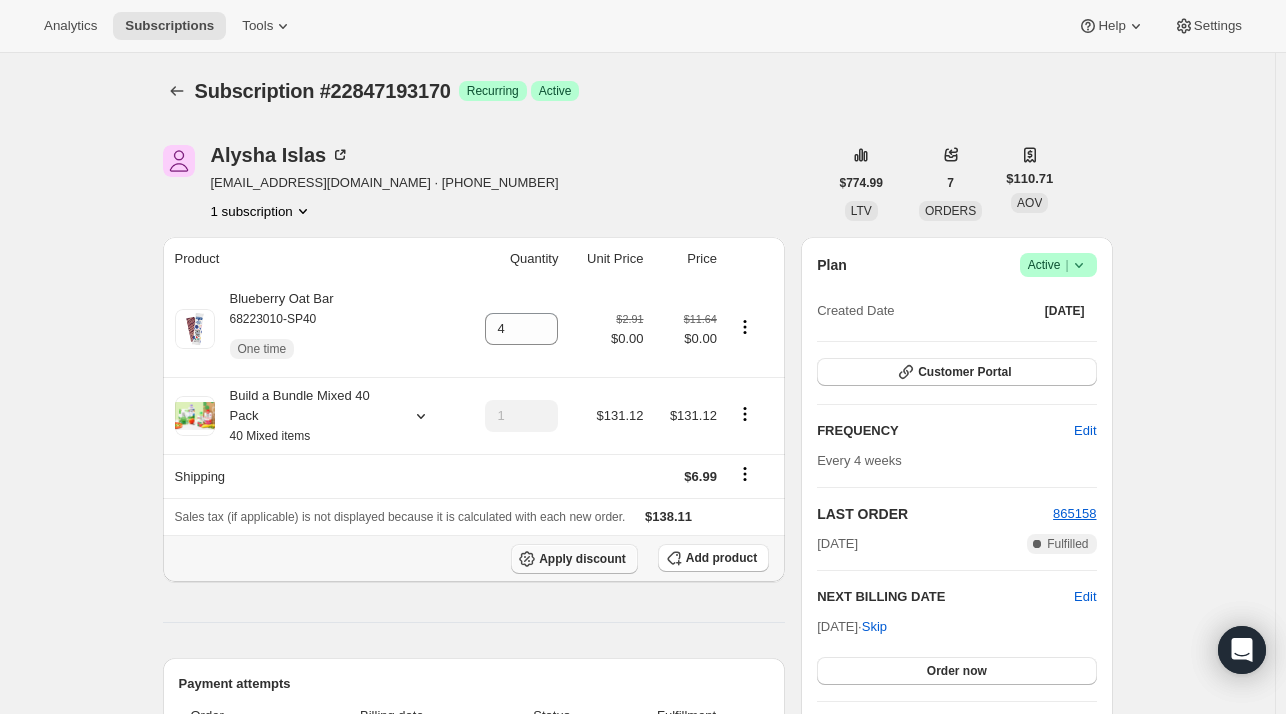 click on "Apply discount" at bounding box center [582, 559] 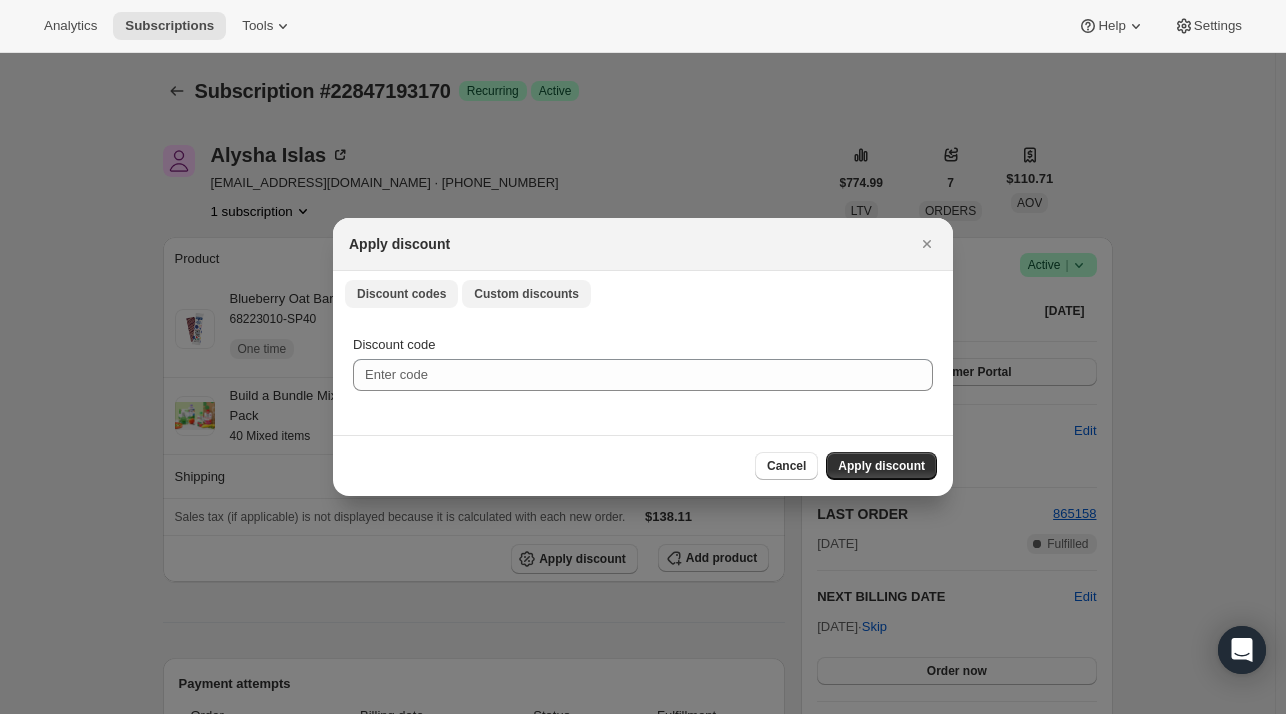 click on "Custom discounts" at bounding box center (526, 294) 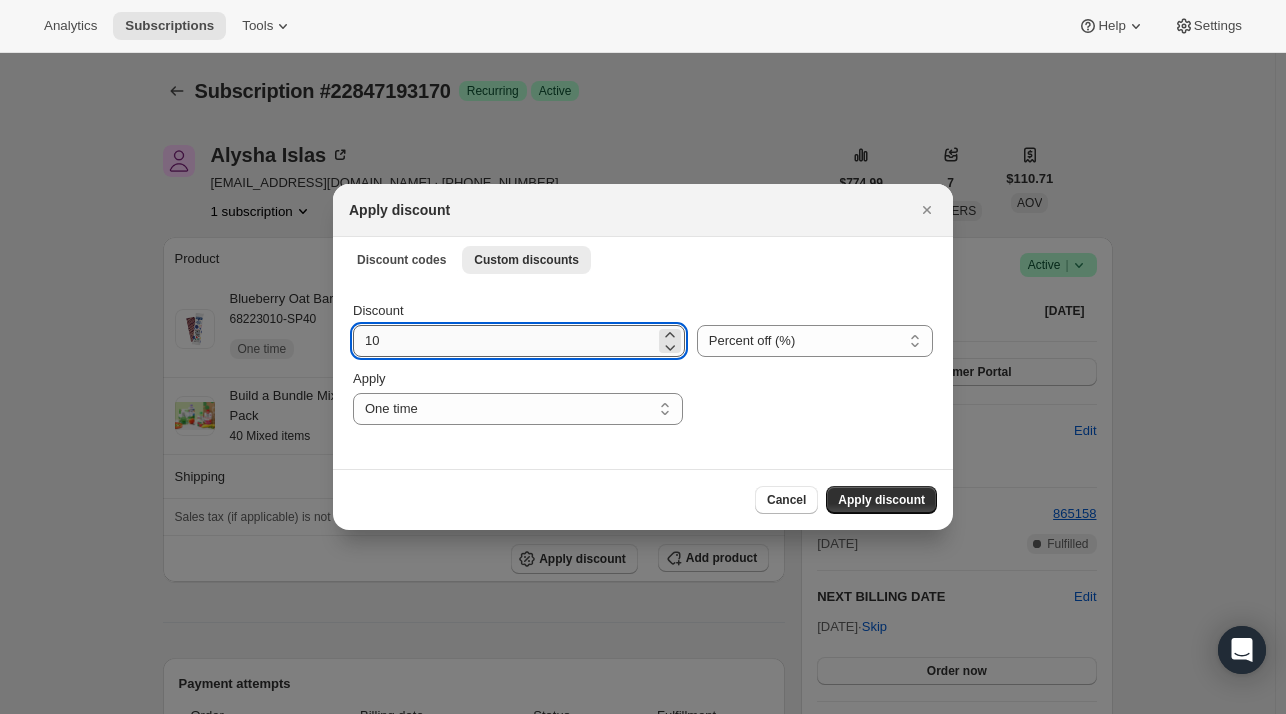 click on "10" at bounding box center [504, 341] 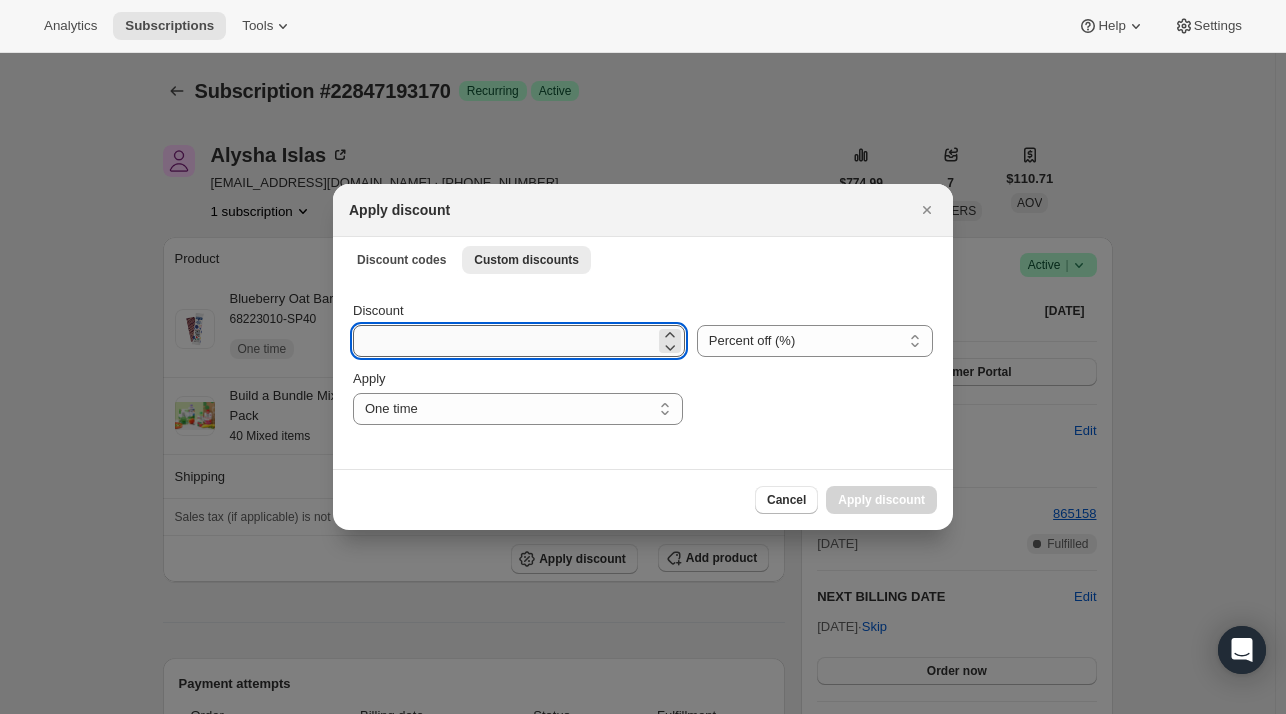 type on "2" 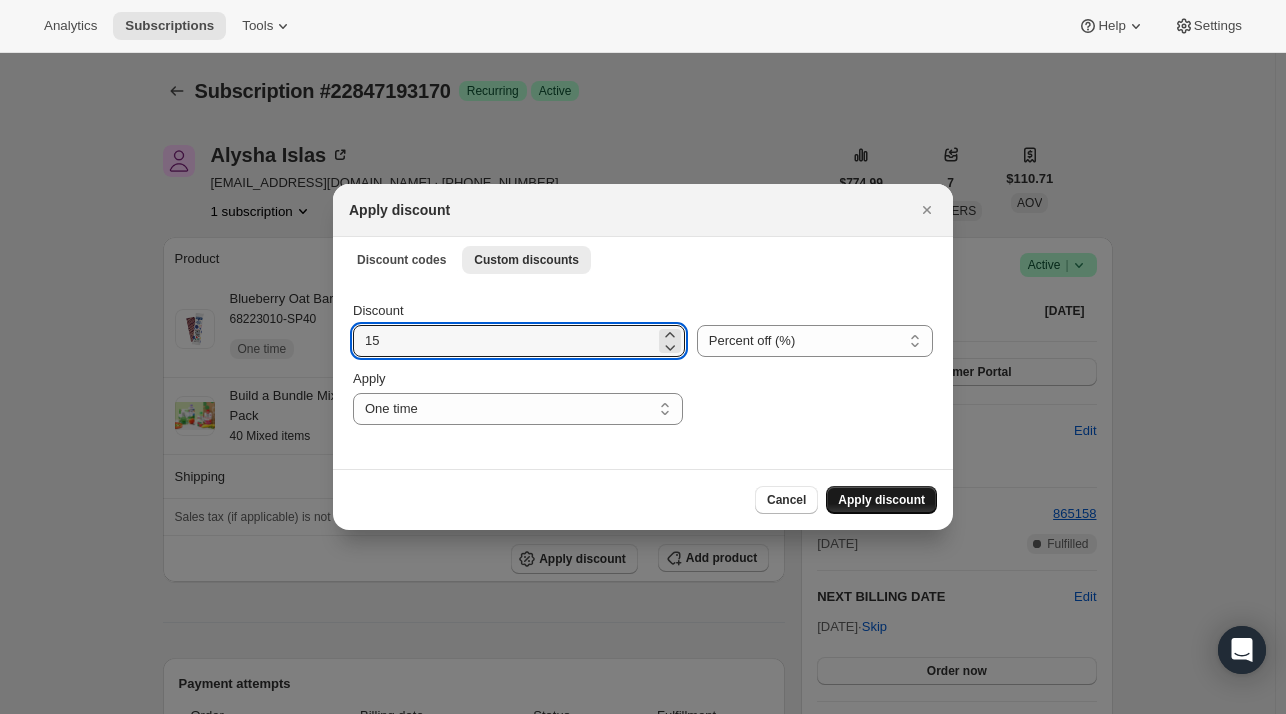 type on "15" 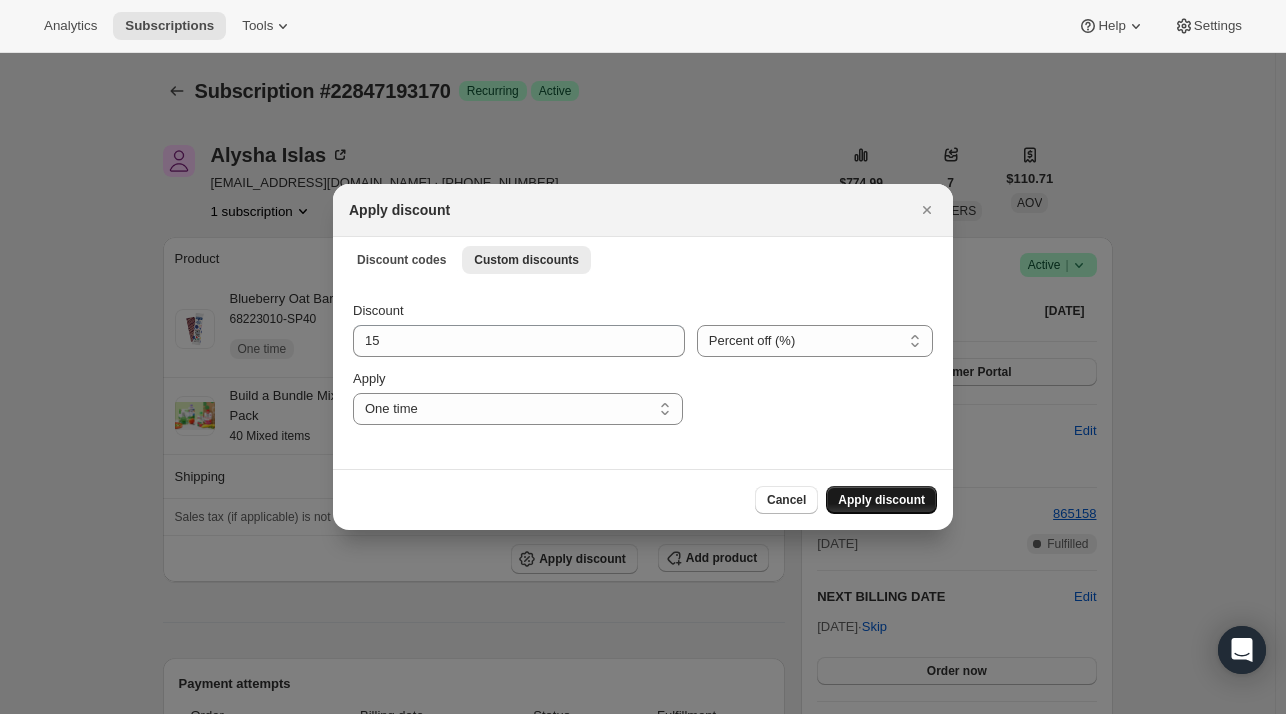 click on "Apply discount" at bounding box center (881, 500) 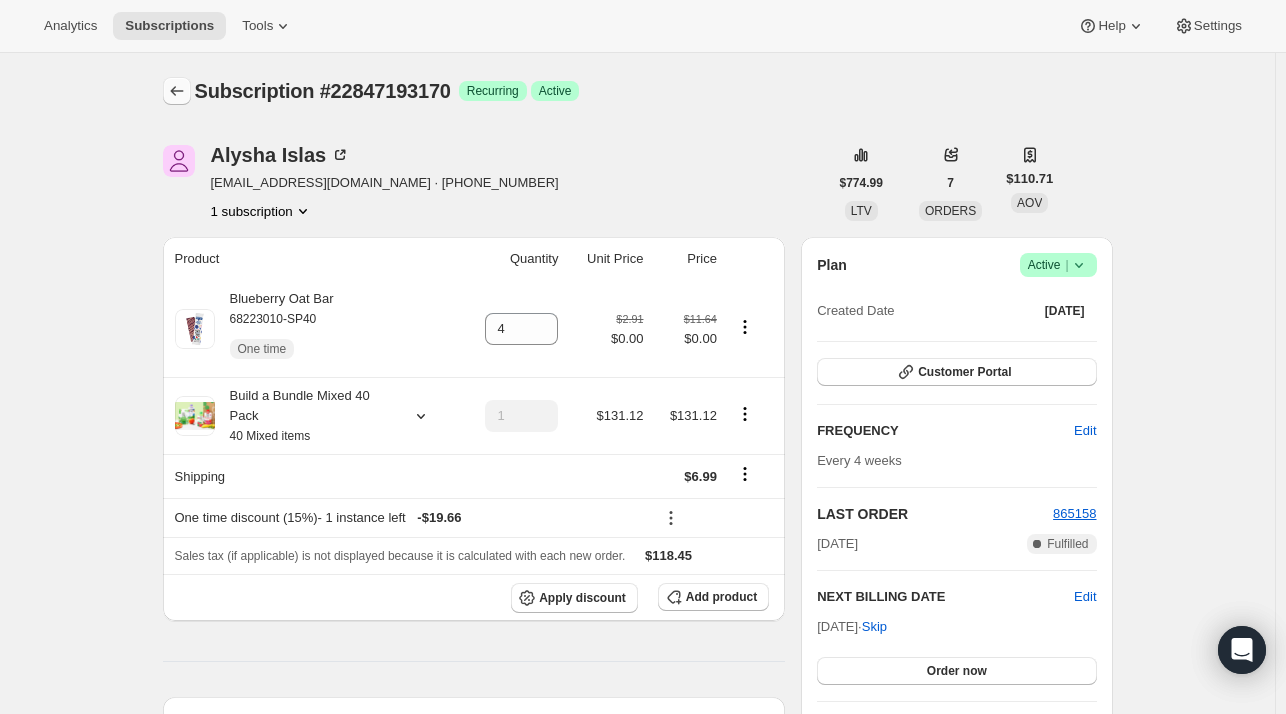 click at bounding box center [177, 91] 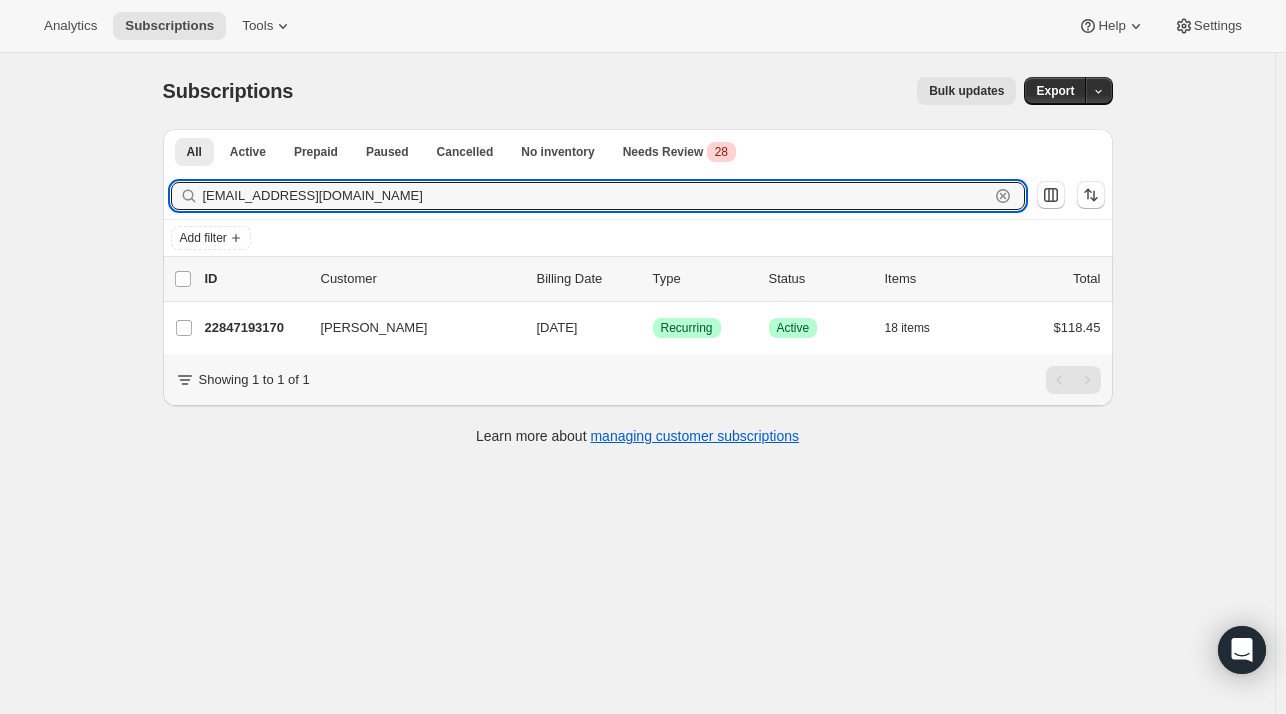 drag, startPoint x: 133, startPoint y: 205, endPoint x: 81, endPoint y: 216, distance: 53.15073 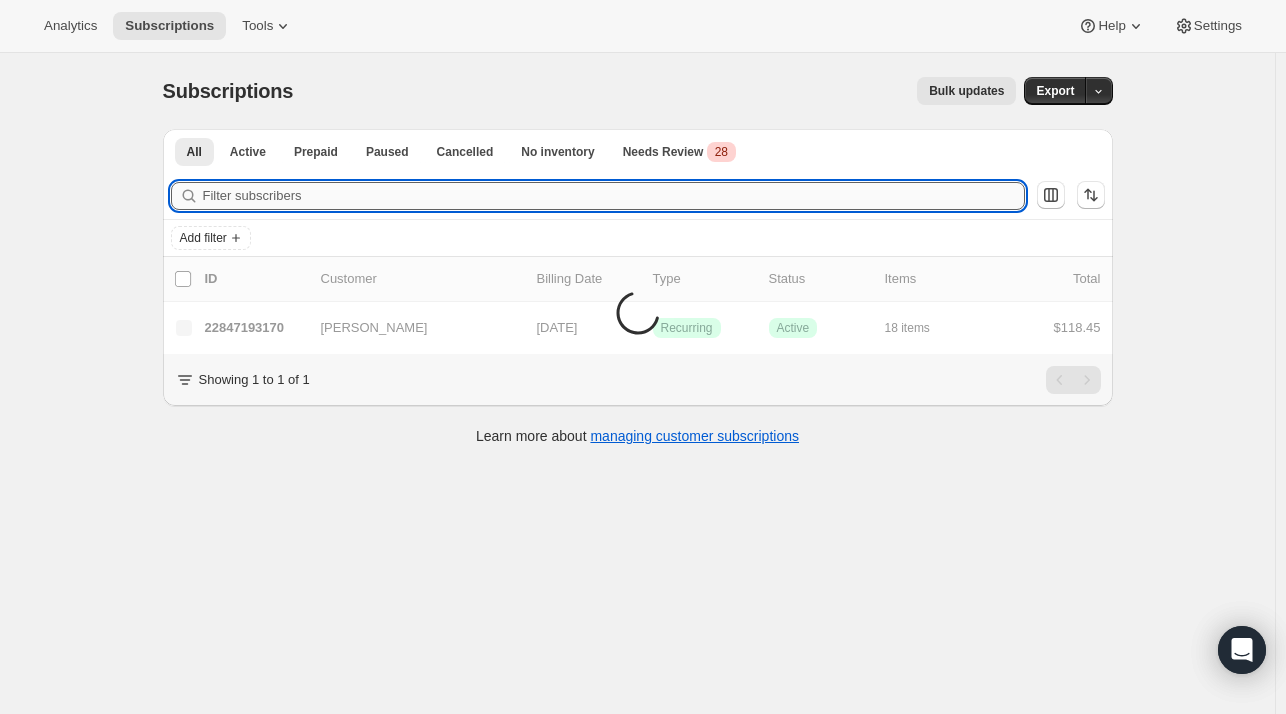 paste on "[EMAIL_ADDRESS][DOMAIN_NAME]" 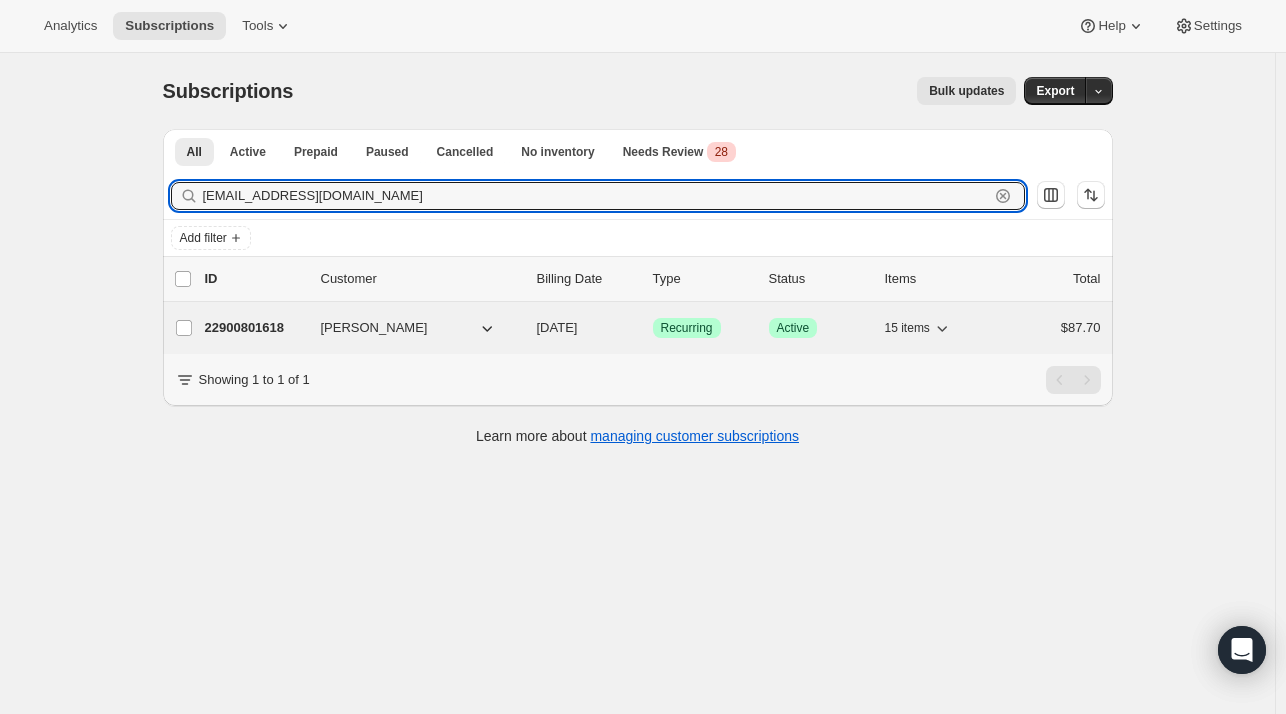 type on "[EMAIL_ADDRESS][DOMAIN_NAME]" 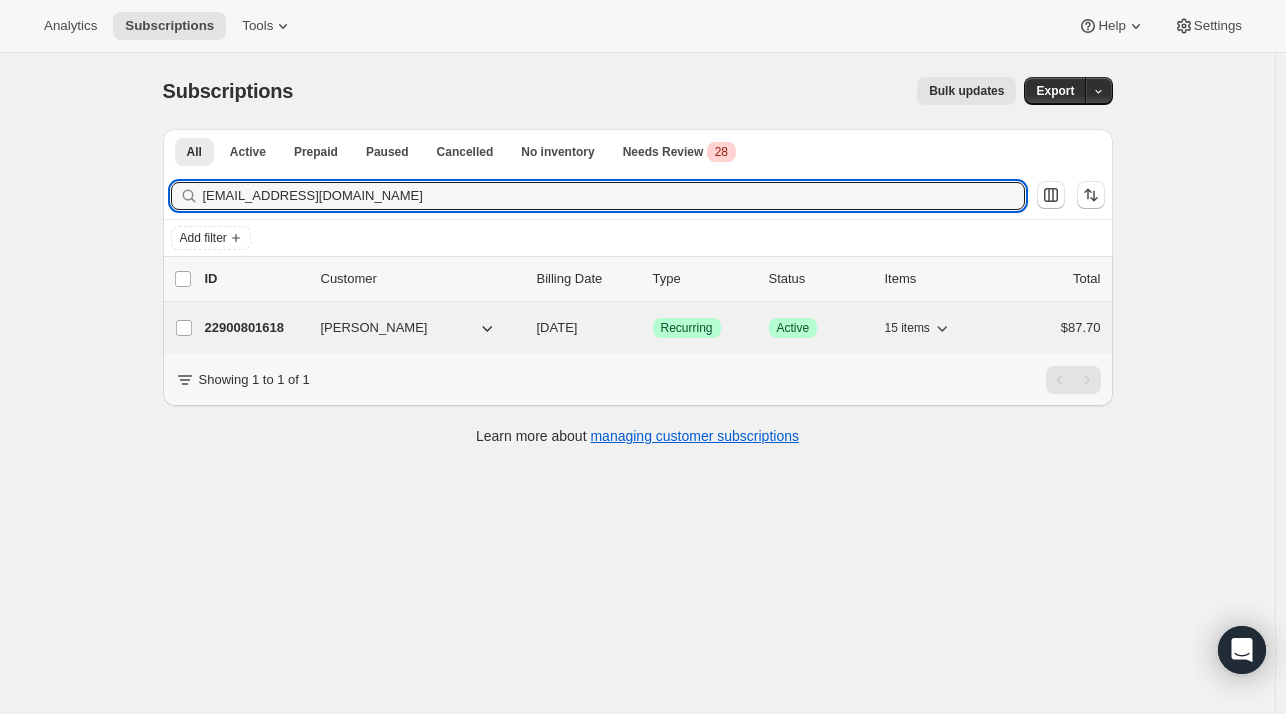 click on "22900801618" at bounding box center (255, 328) 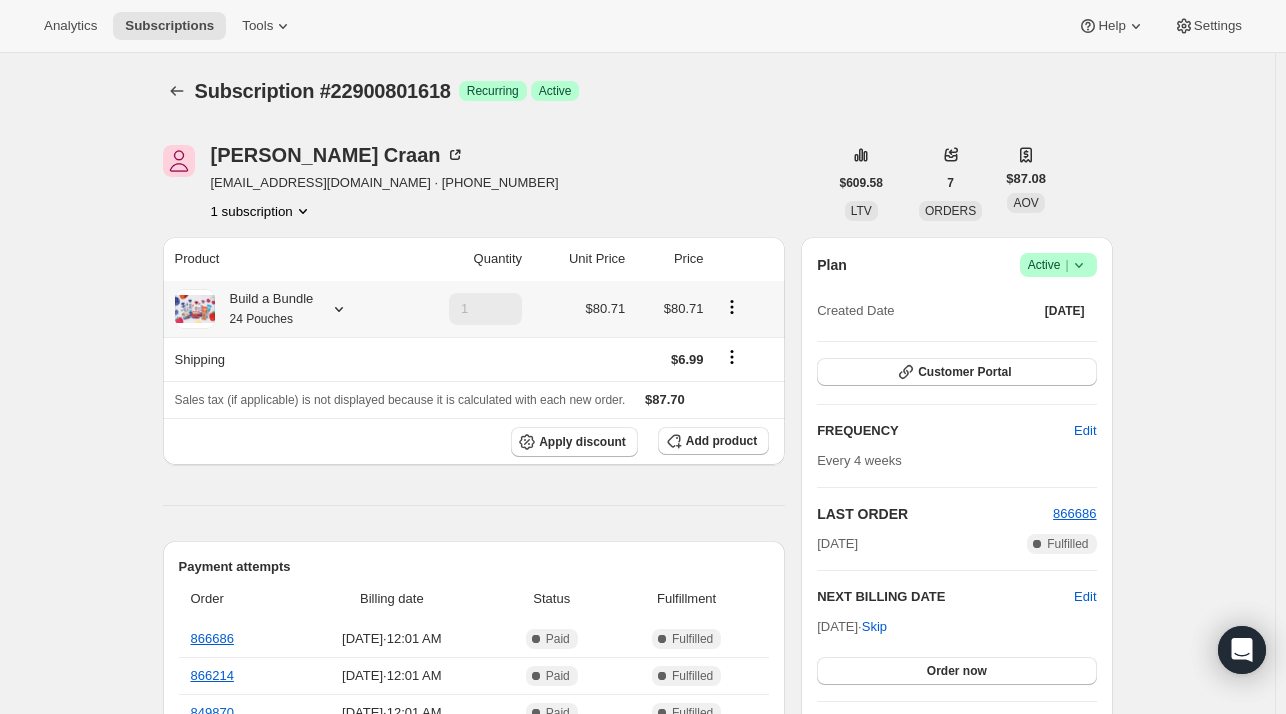 click 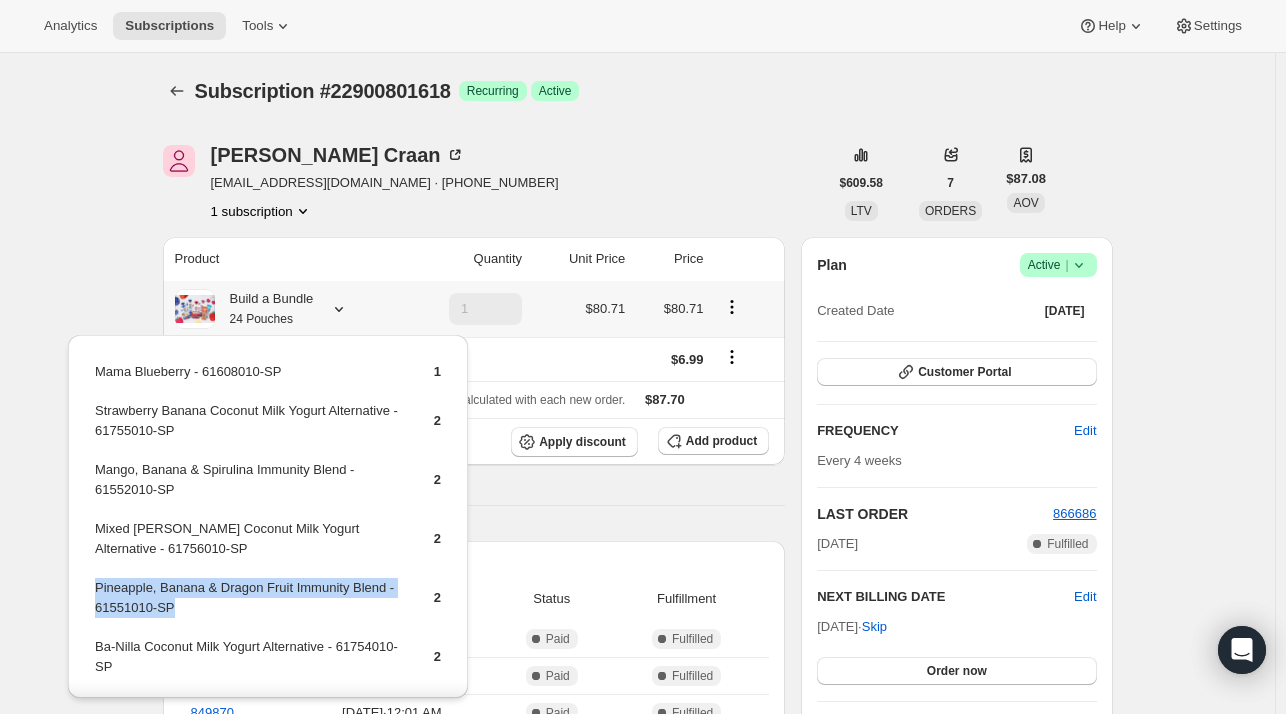 drag, startPoint x: 198, startPoint y: 599, endPoint x: 92, endPoint y: 594, distance: 106.11786 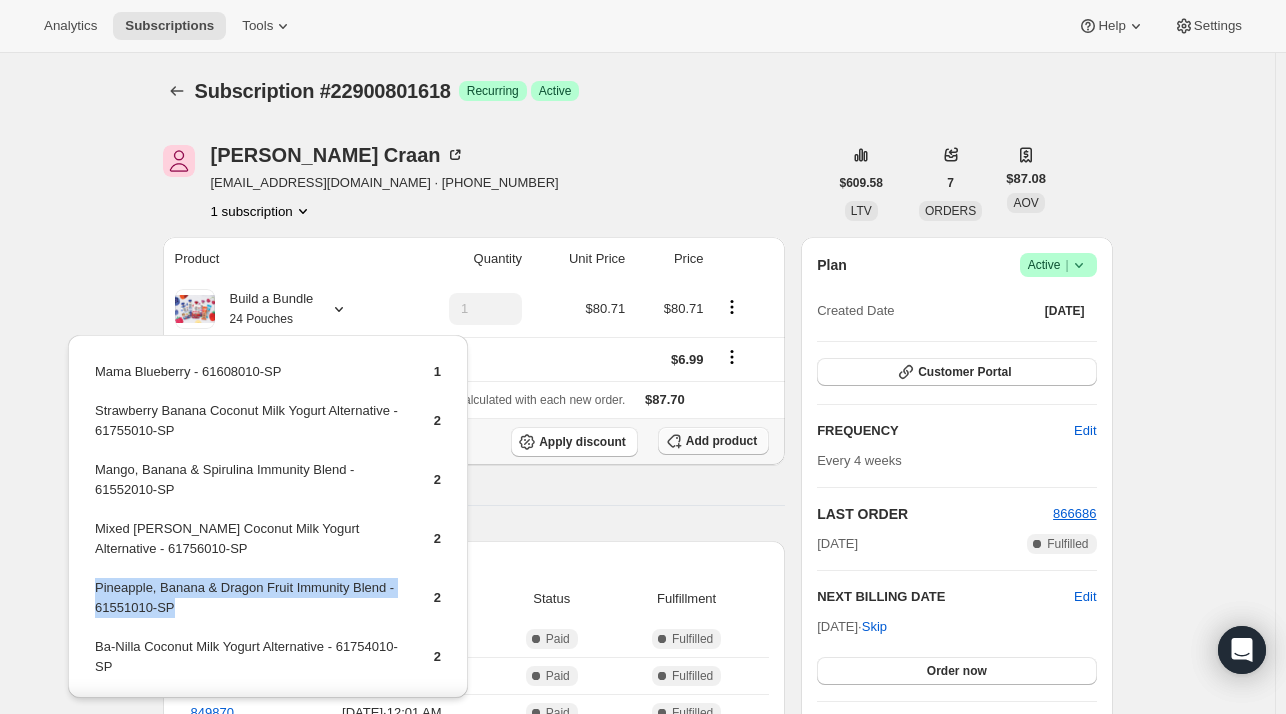 click on "Add product" at bounding box center [721, 441] 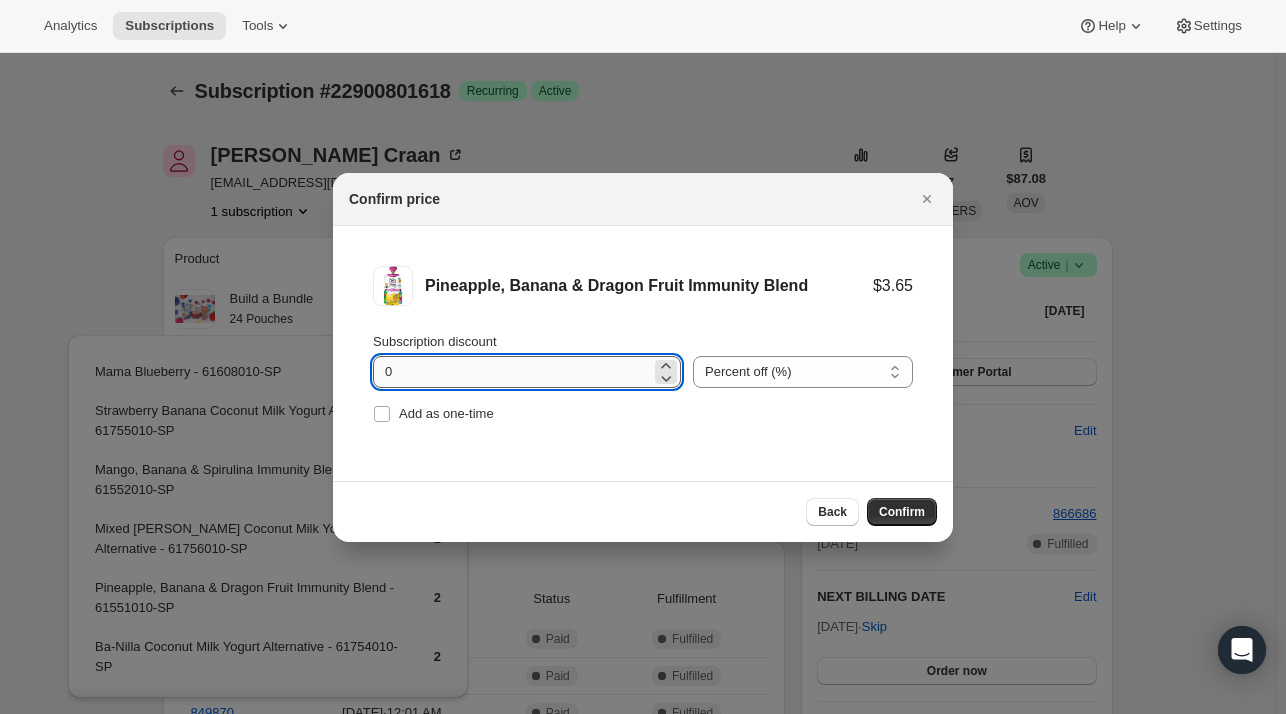 click on "0" at bounding box center [512, 372] 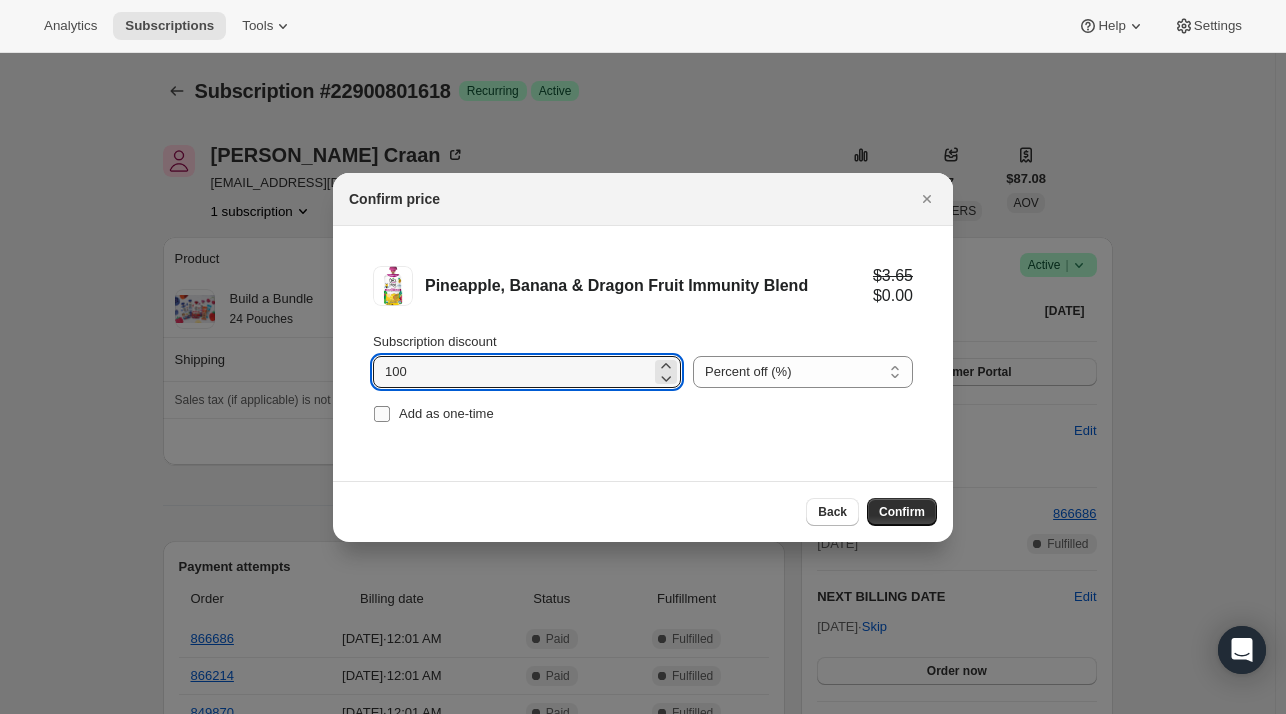 type on "100" 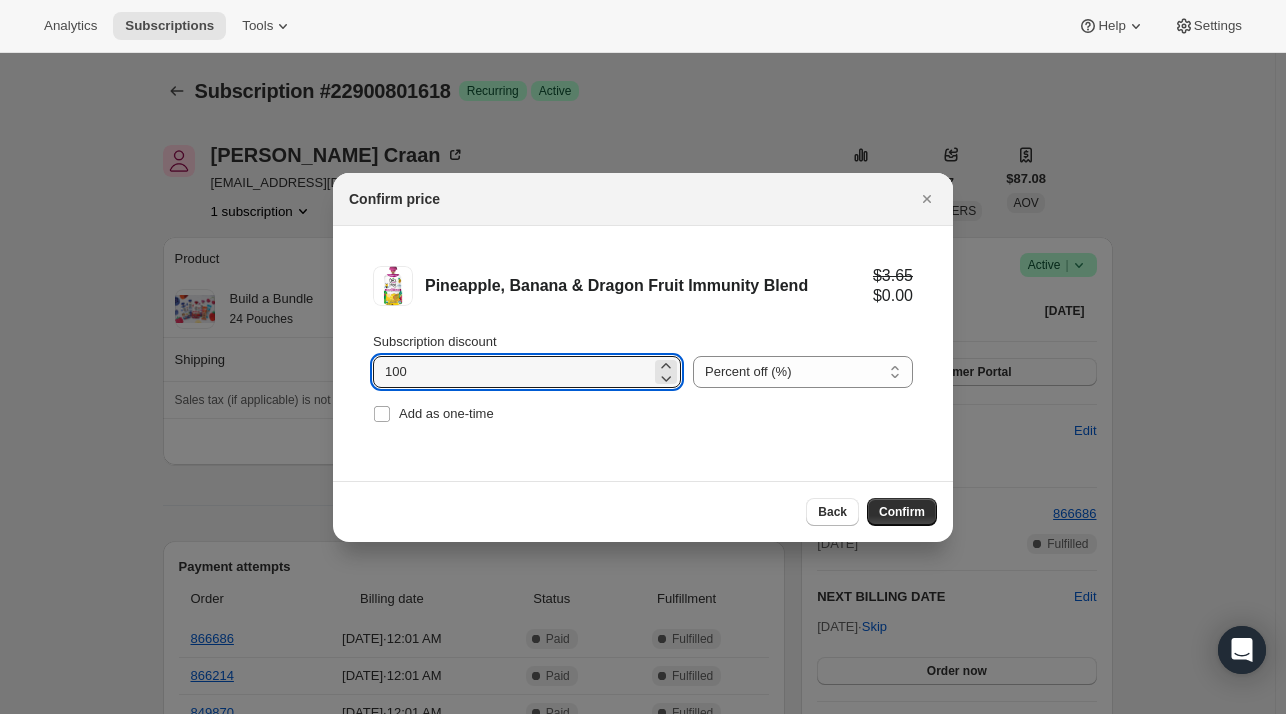drag, startPoint x: 482, startPoint y: 408, endPoint x: 771, endPoint y: 422, distance: 289.3389 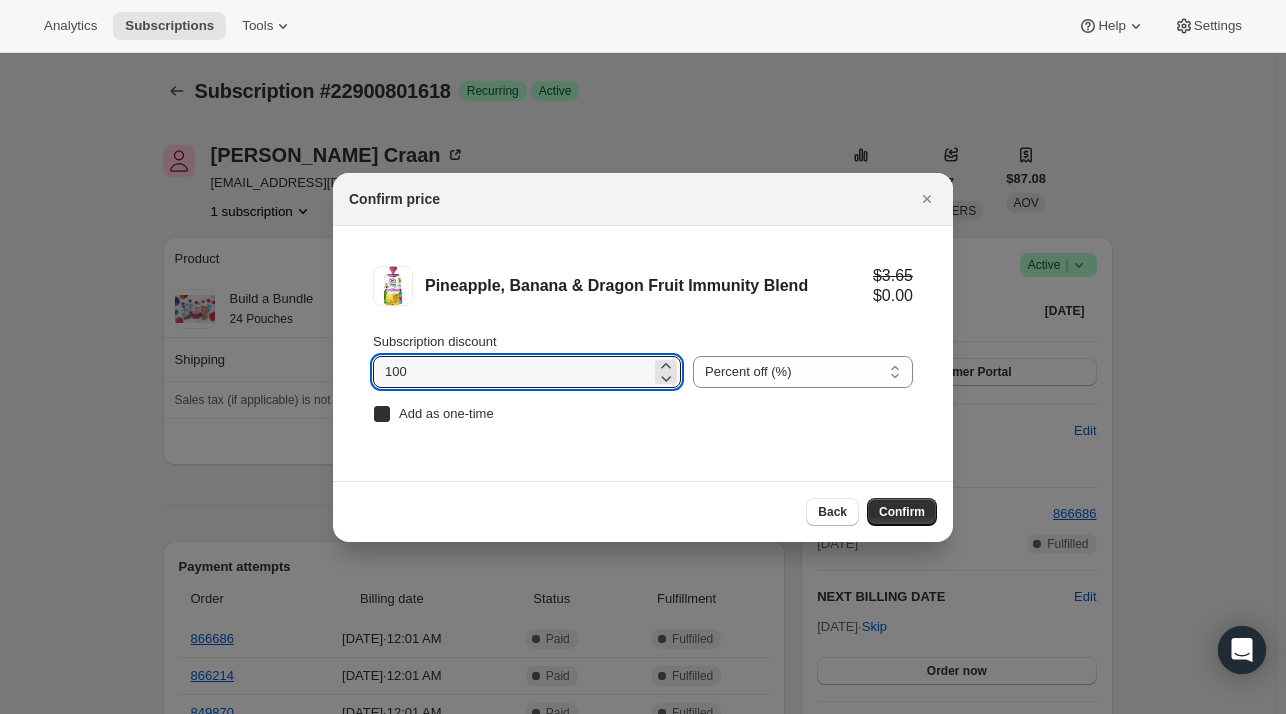 checkbox on "true" 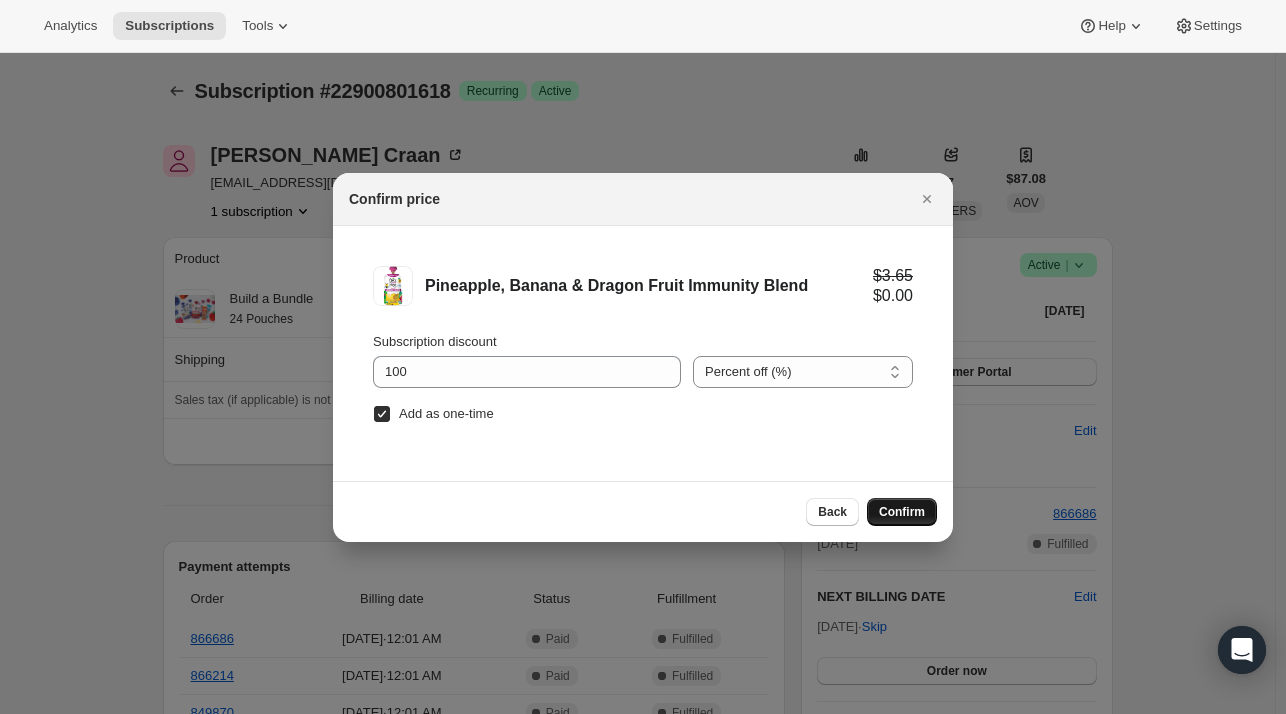 click on "Confirm" at bounding box center [902, 512] 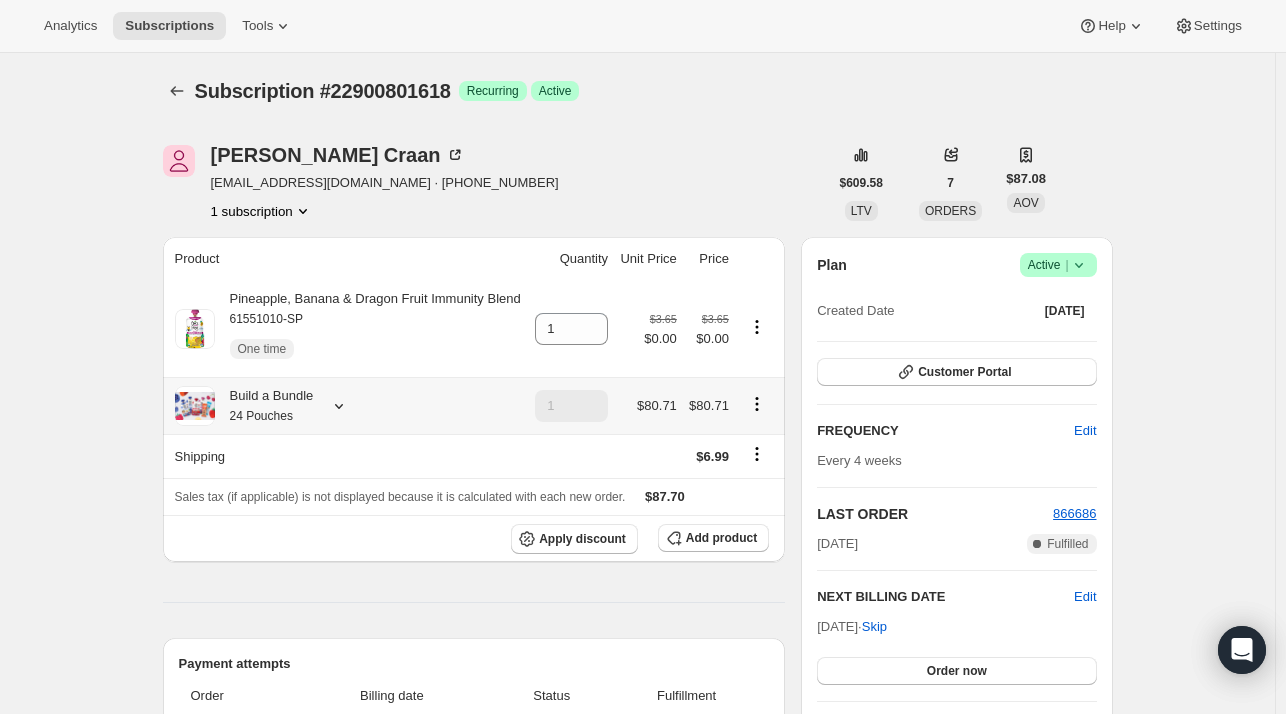 click 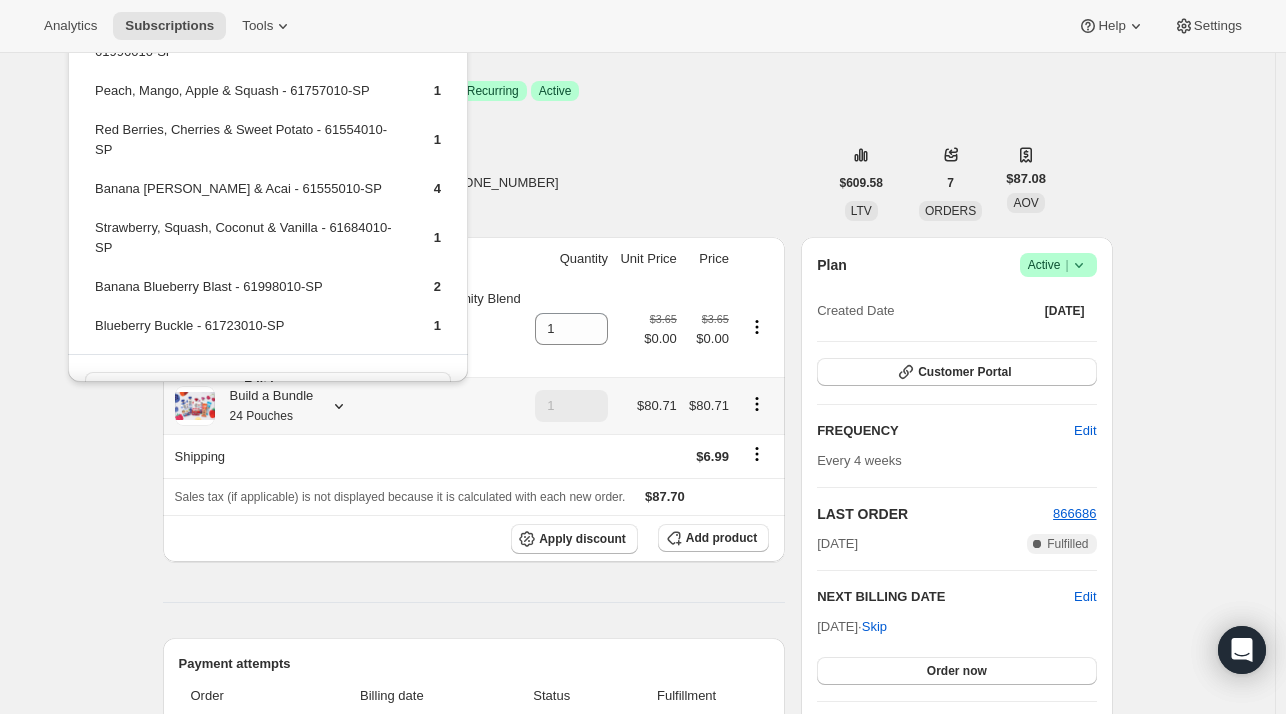 scroll, scrollTop: 481, scrollLeft: 0, axis: vertical 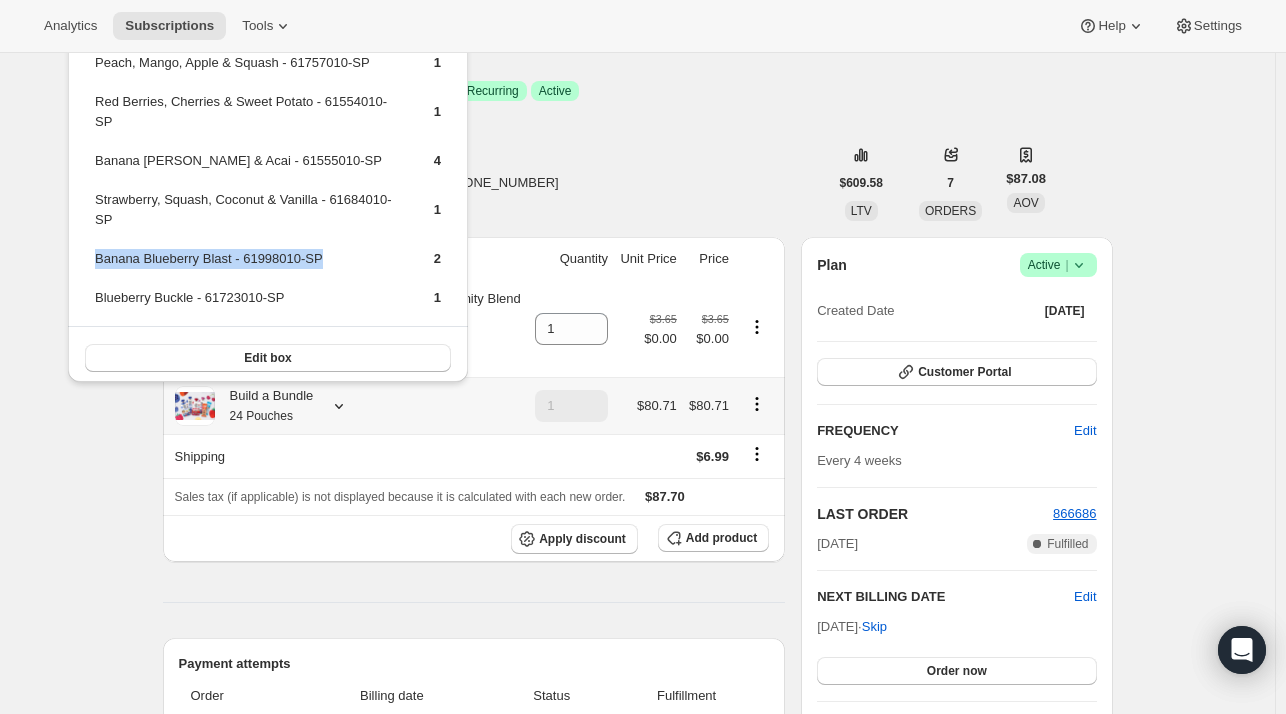drag, startPoint x: 314, startPoint y: 253, endPoint x: 93, endPoint y: 255, distance: 221.00905 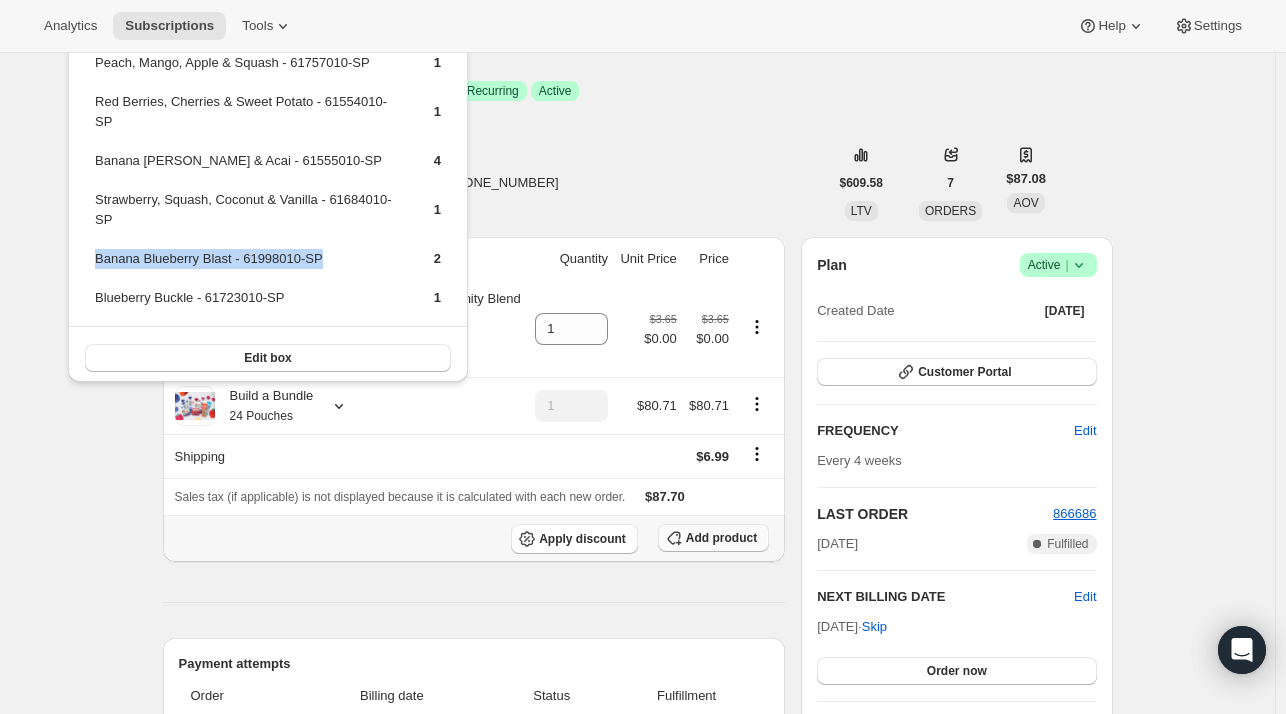 click on "Add product" at bounding box center [721, 538] 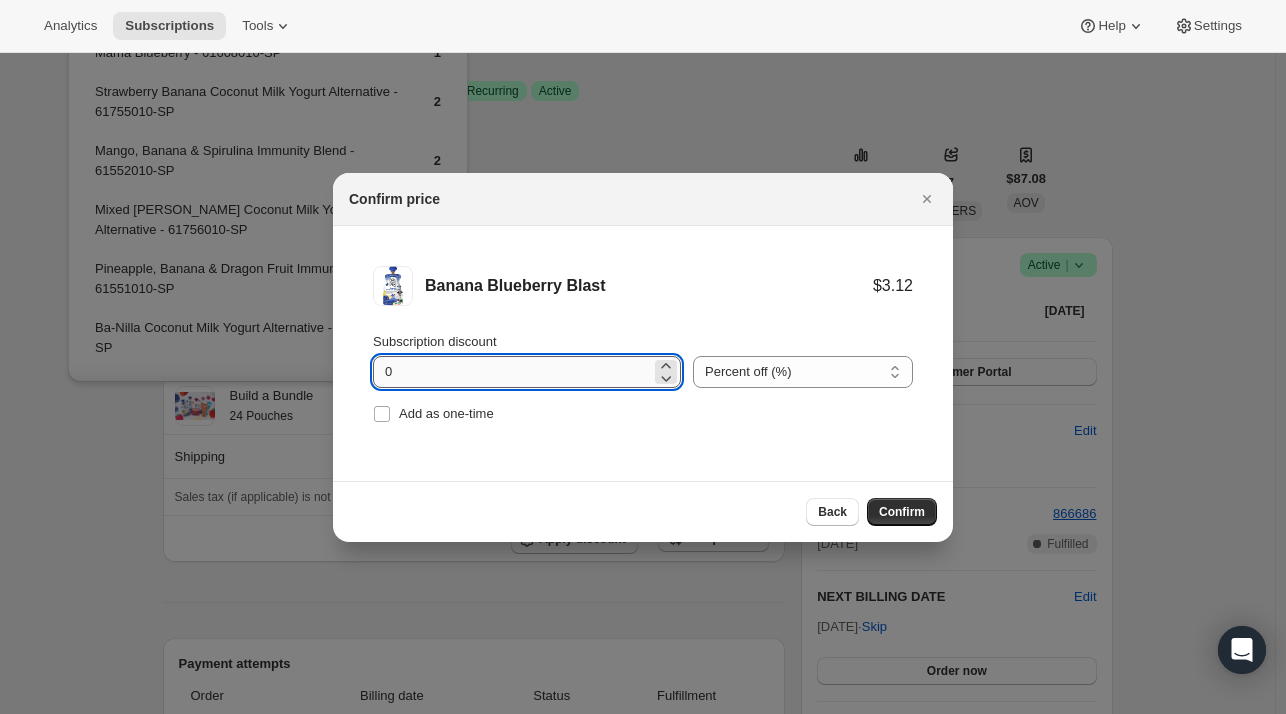 click on "0" at bounding box center [512, 372] 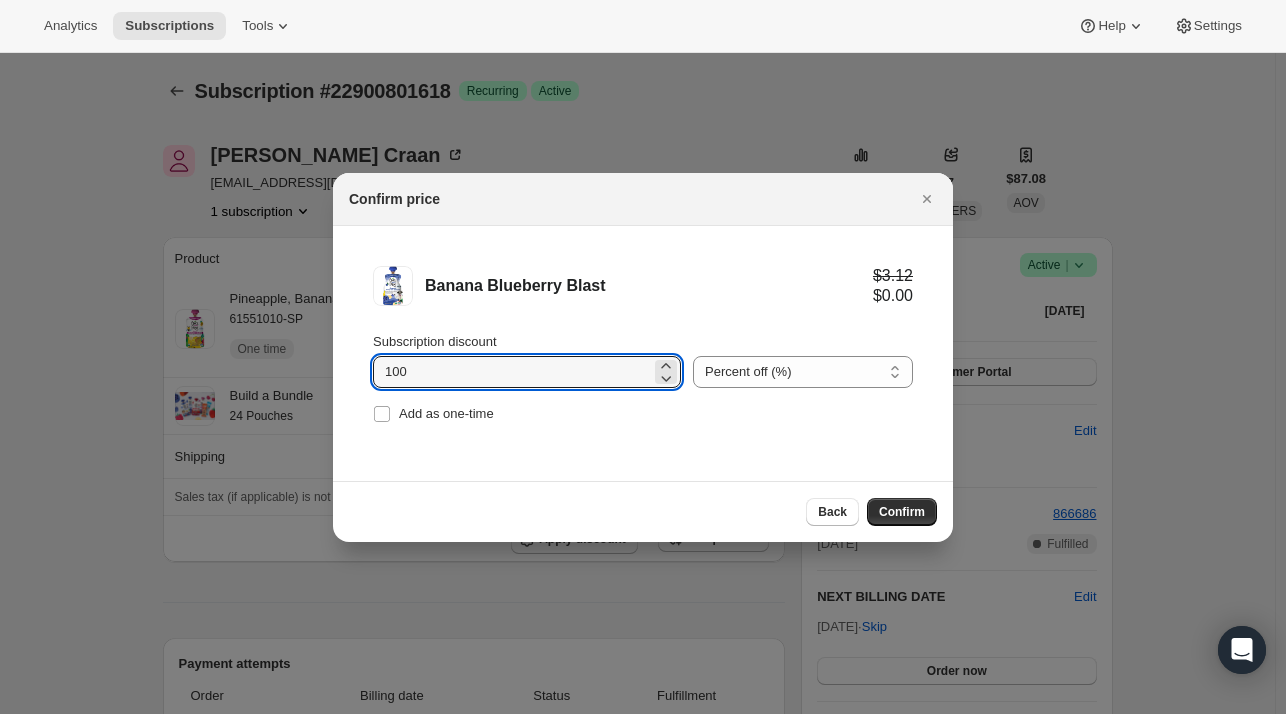 type on "100" 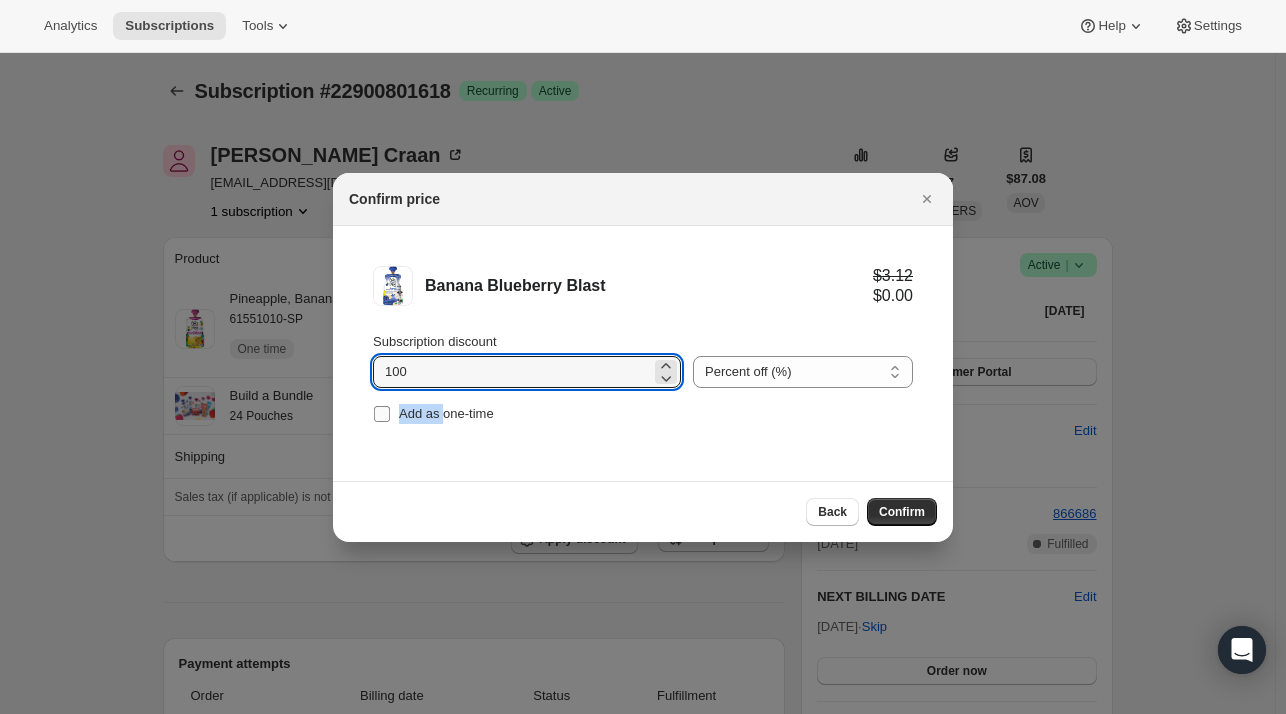 drag, startPoint x: 441, startPoint y: 397, endPoint x: 440, endPoint y: 417, distance: 20.024984 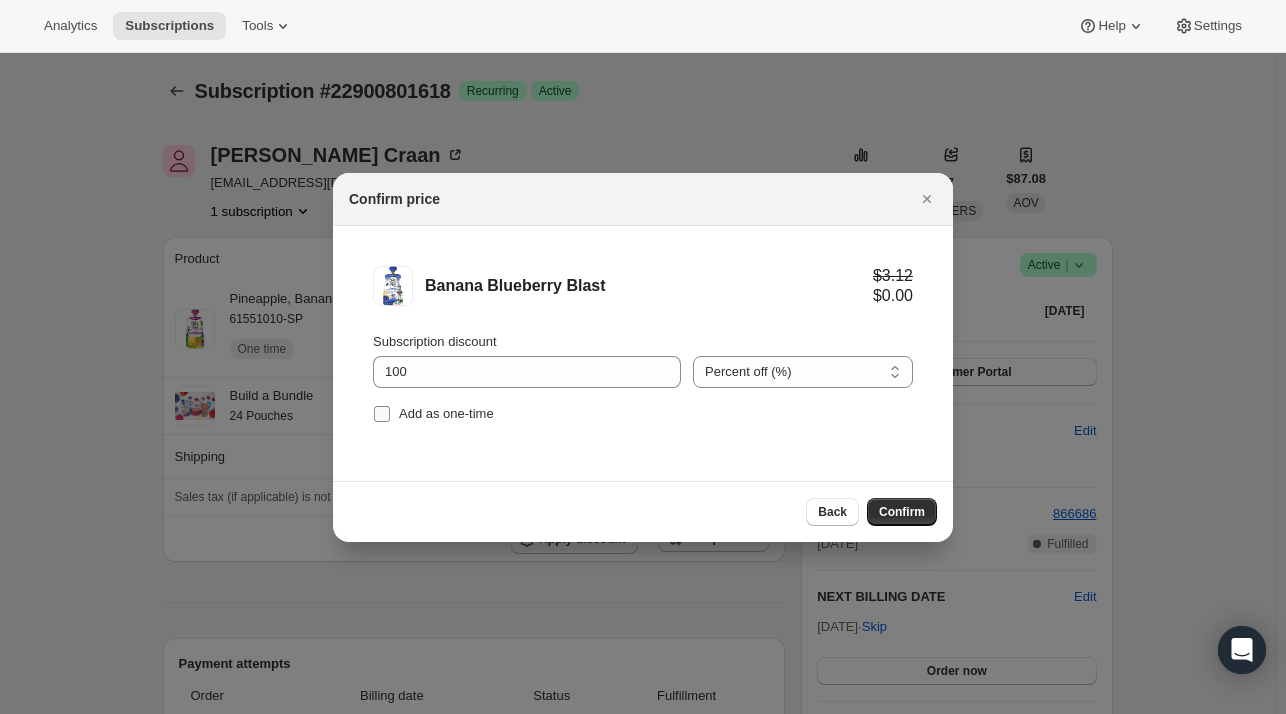 click on "Add as one-time" at bounding box center [446, 413] 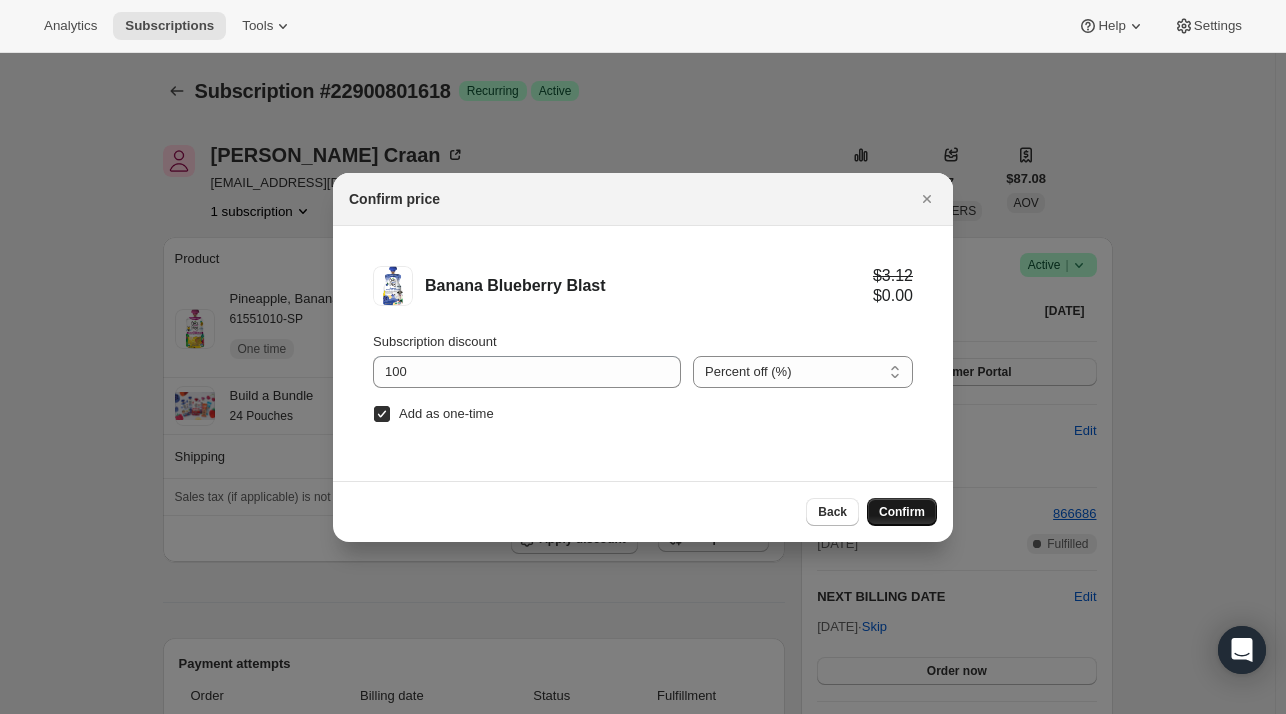 click on "Confirm" at bounding box center (902, 512) 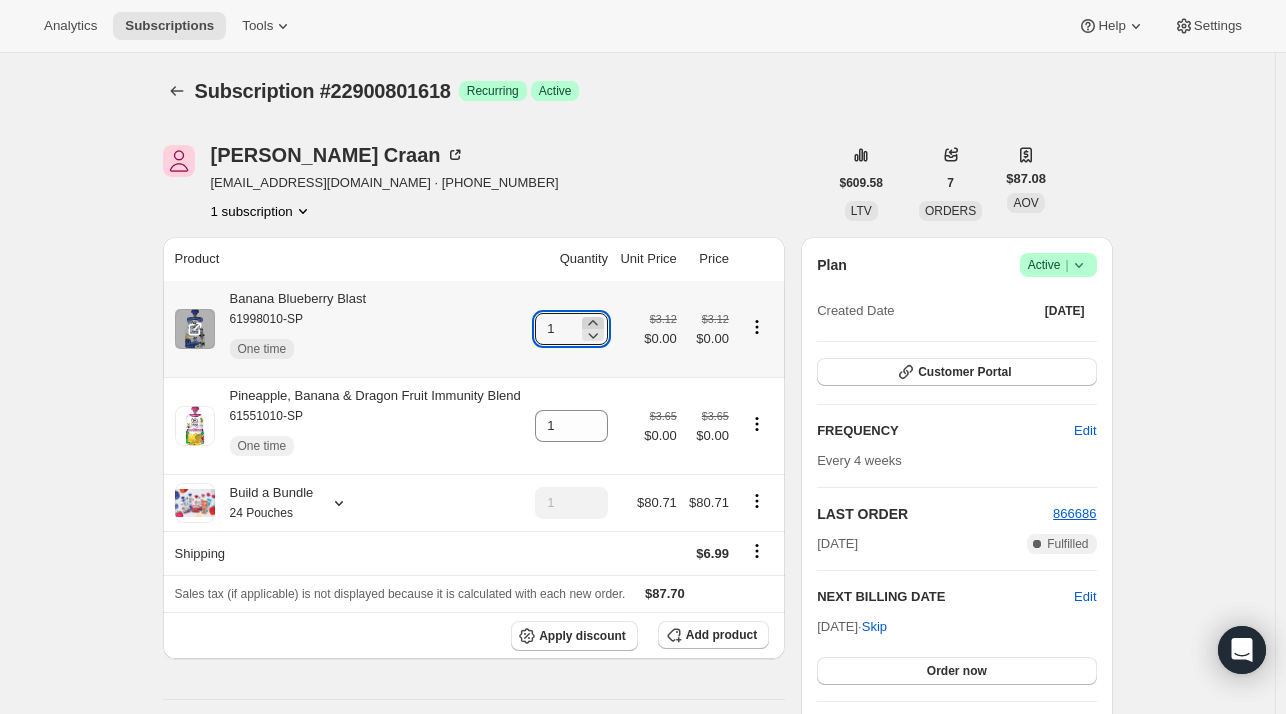 click 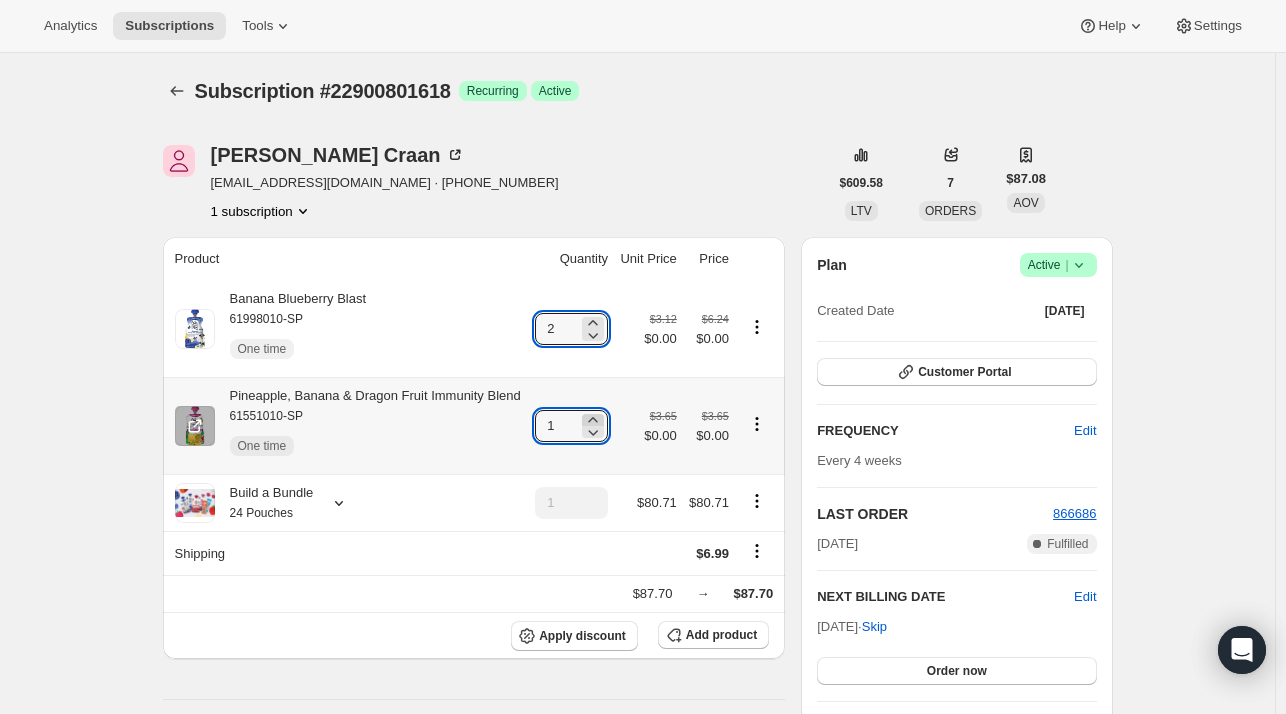 click 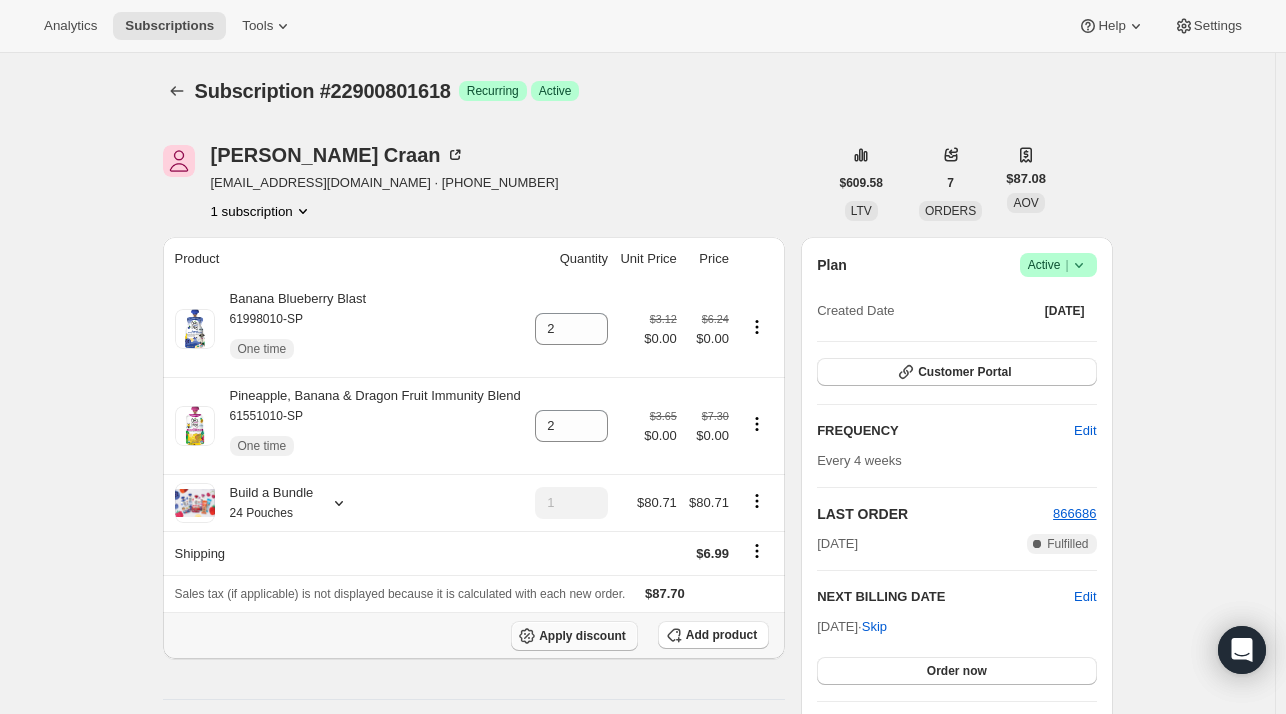 click on "Apply discount" at bounding box center (574, 636) 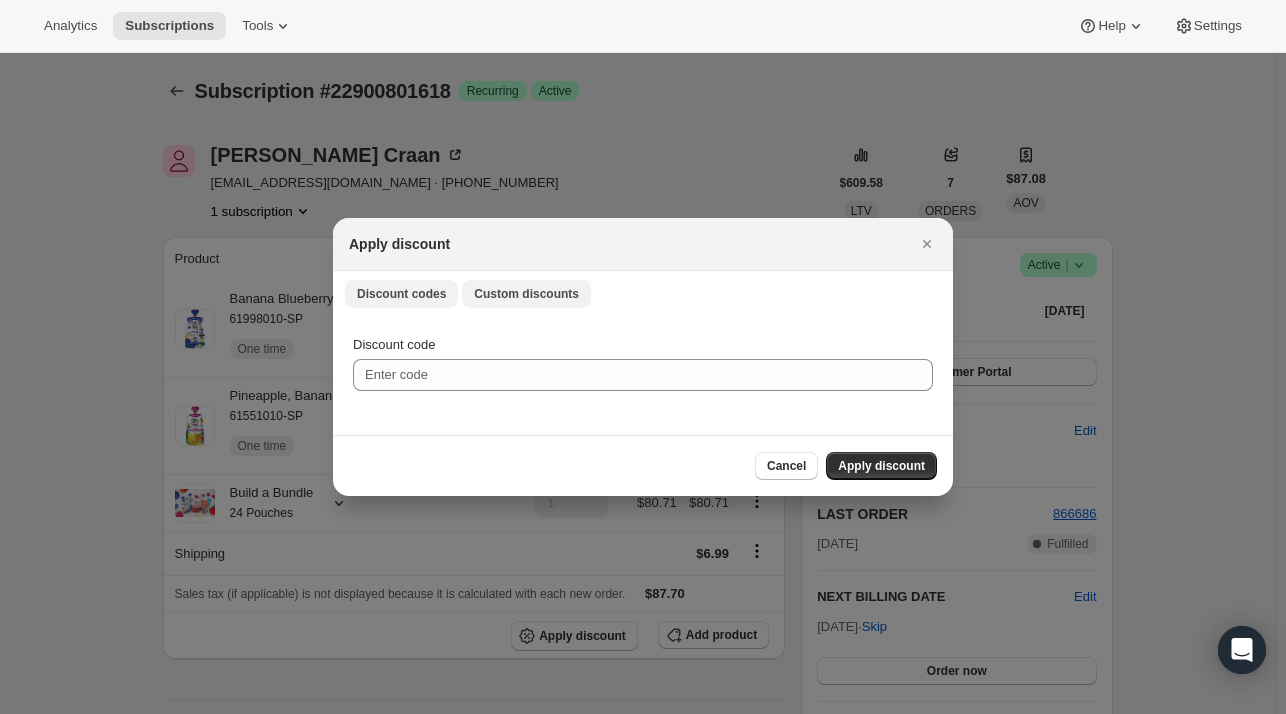 click on "Custom discounts" at bounding box center (526, 294) 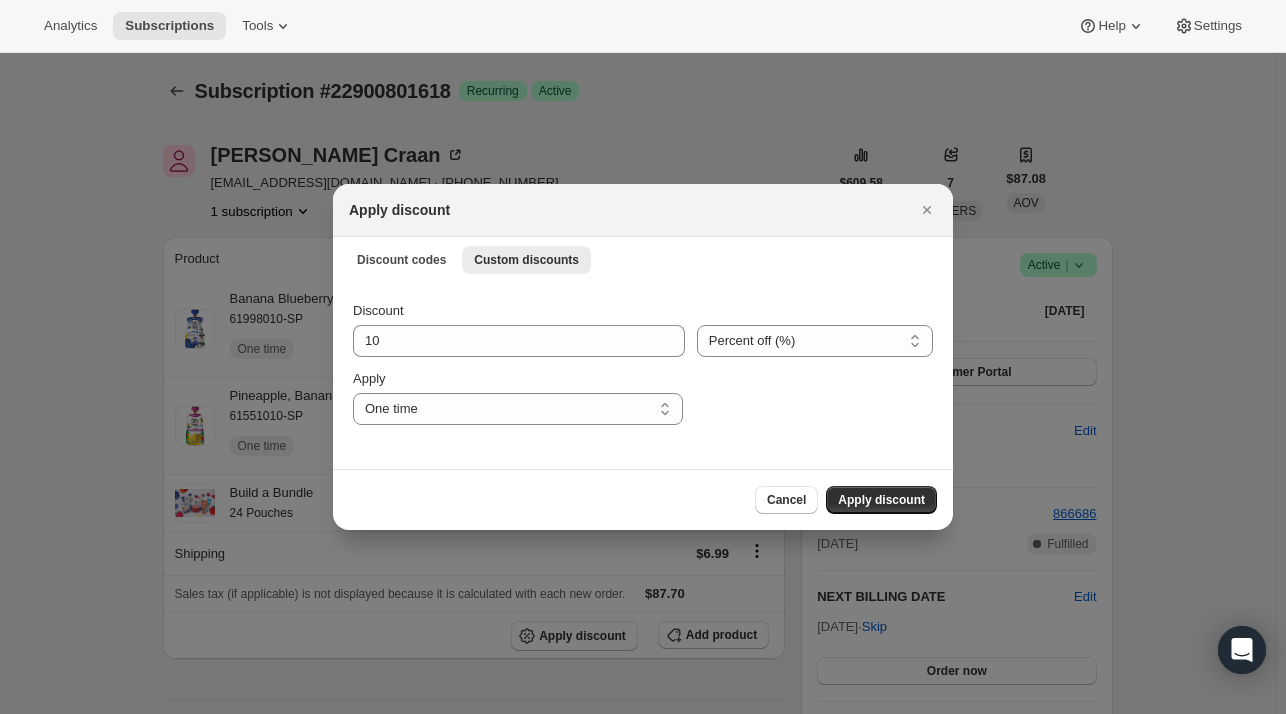 click on "Discount 10   Percent off (%) Amount off ($) Percent off (%) Apply One time Specify instances... Indefinitely One time" at bounding box center [643, 363] 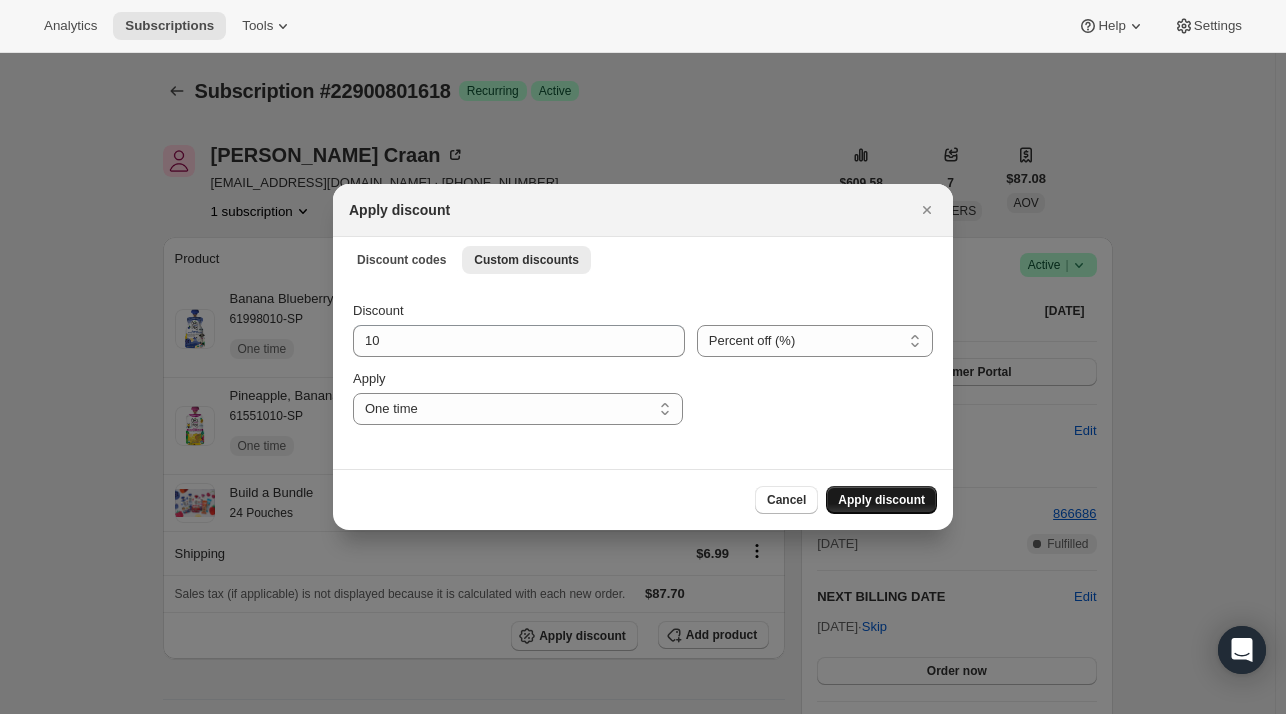 click on "Apply discount" at bounding box center (881, 500) 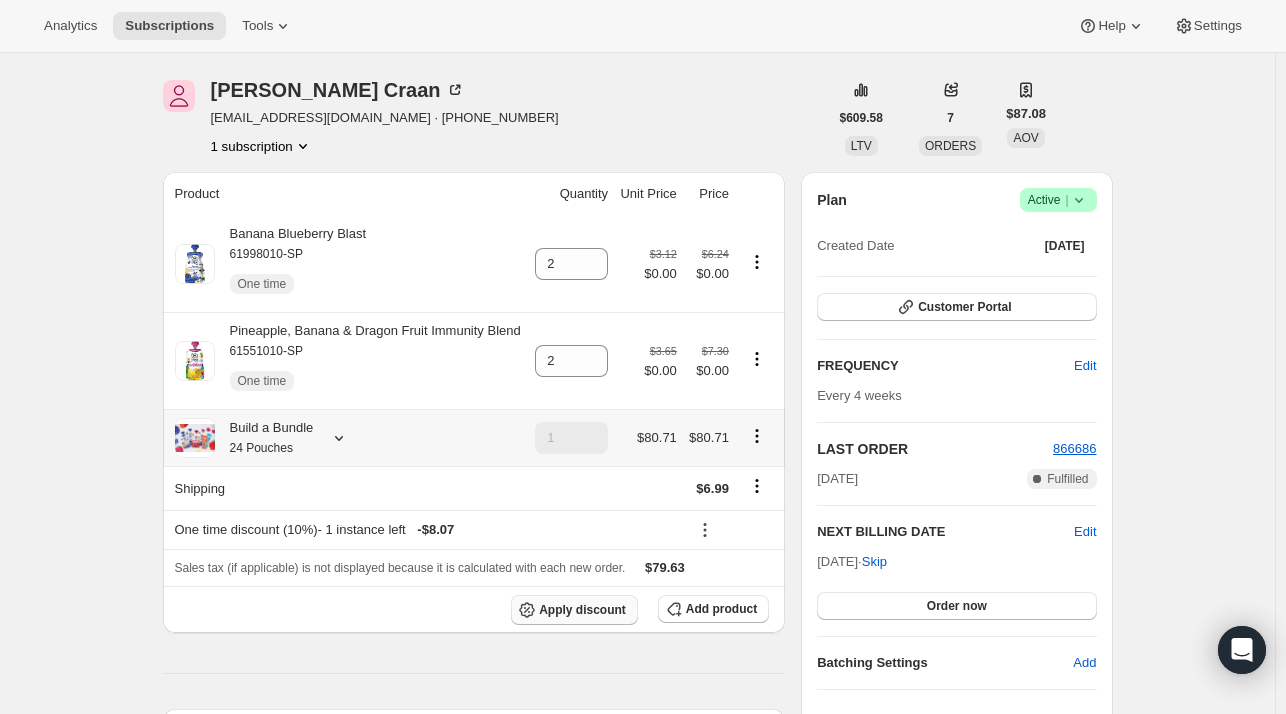 scroll, scrollTop: 100, scrollLeft: 0, axis: vertical 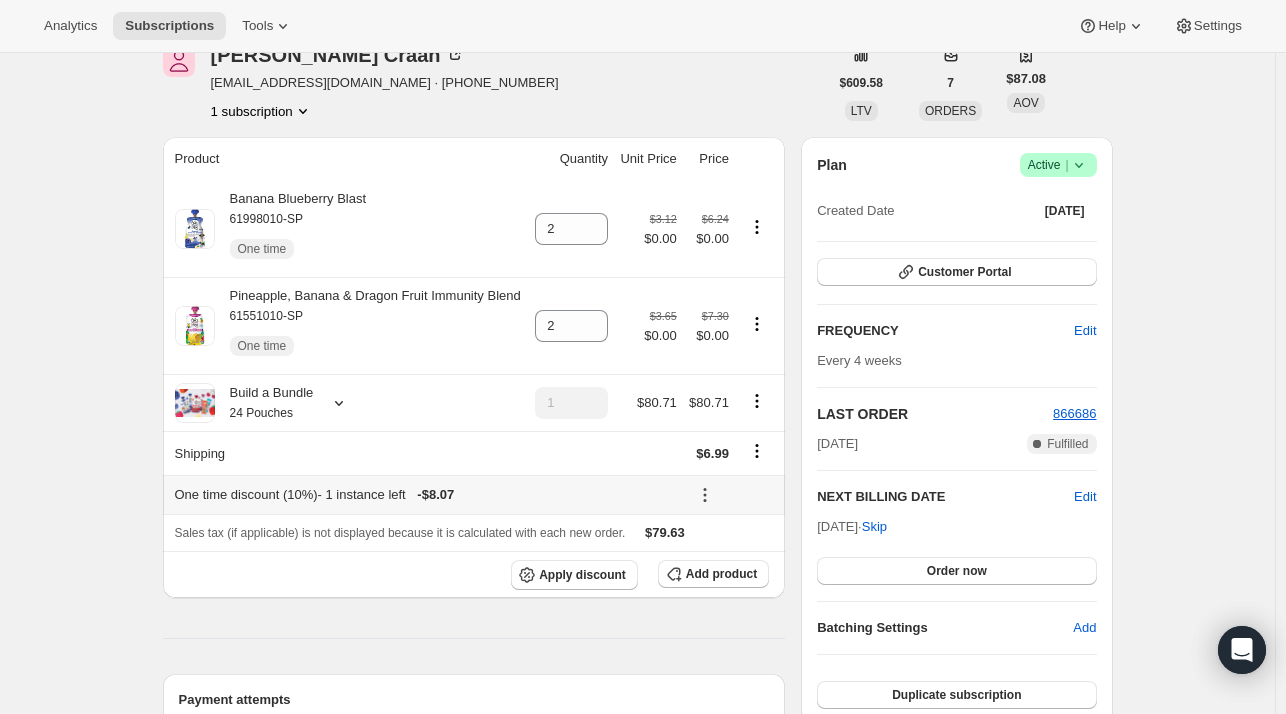 click 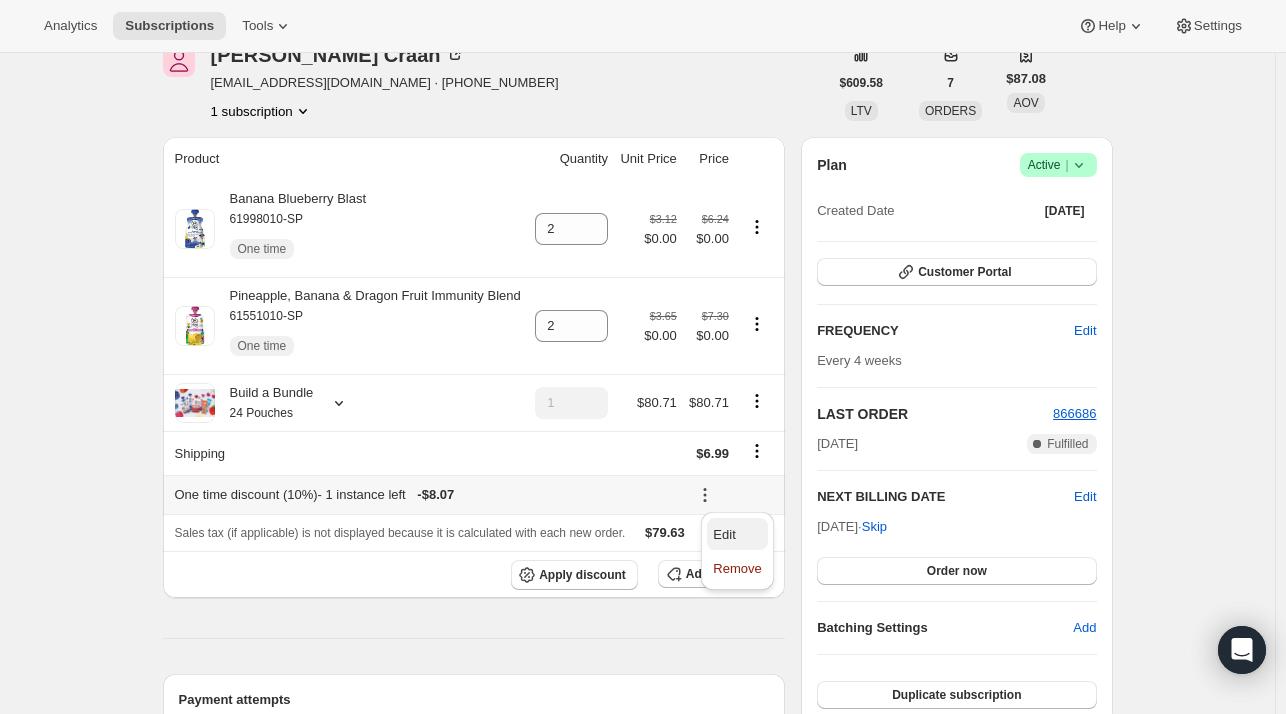 click on "Edit" at bounding box center [724, 534] 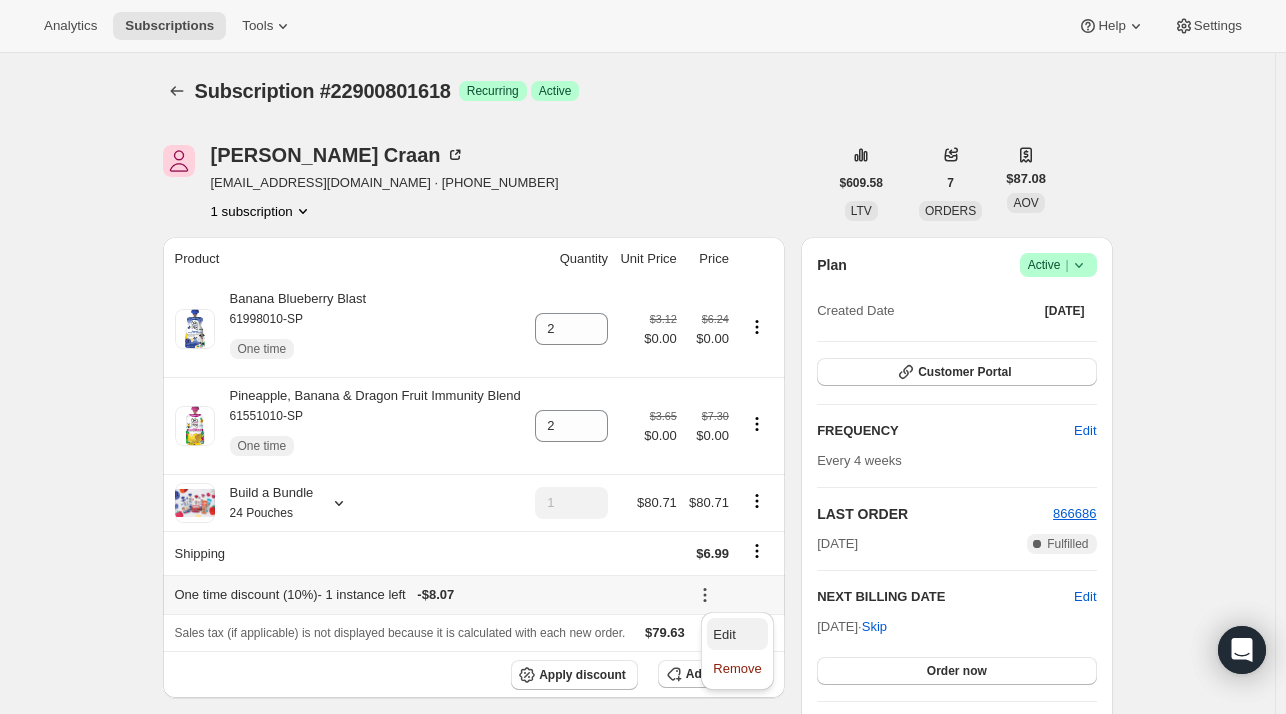 scroll, scrollTop: 100, scrollLeft: 0, axis: vertical 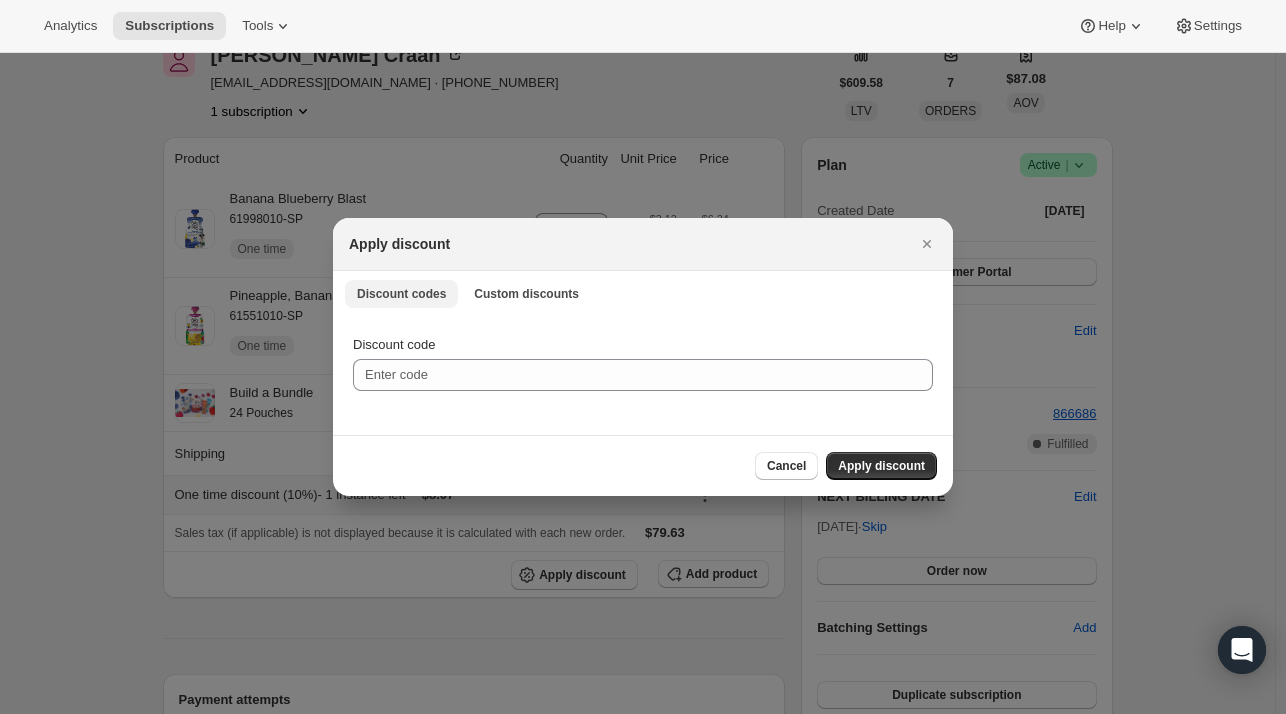 drag, startPoint x: 543, startPoint y: 307, endPoint x: 528, endPoint y: 334, distance: 30.88689 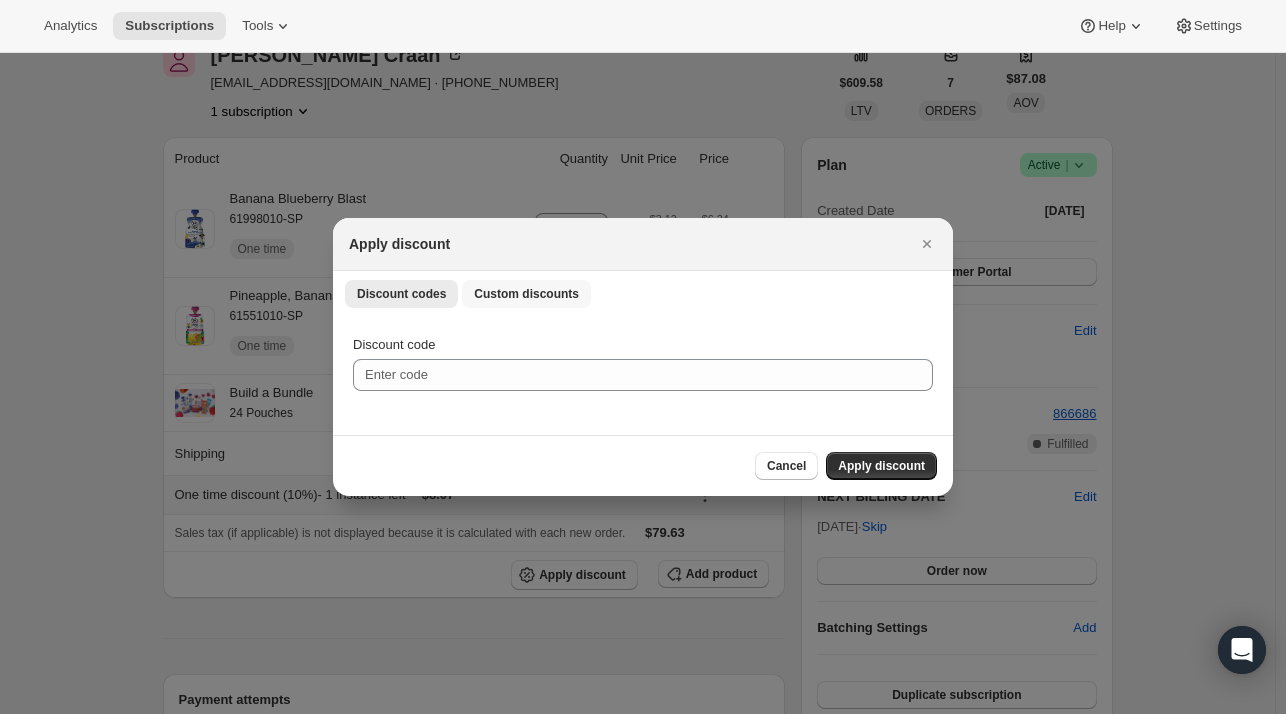 drag, startPoint x: 514, startPoint y: 298, endPoint x: 504, endPoint y: 305, distance: 12.206555 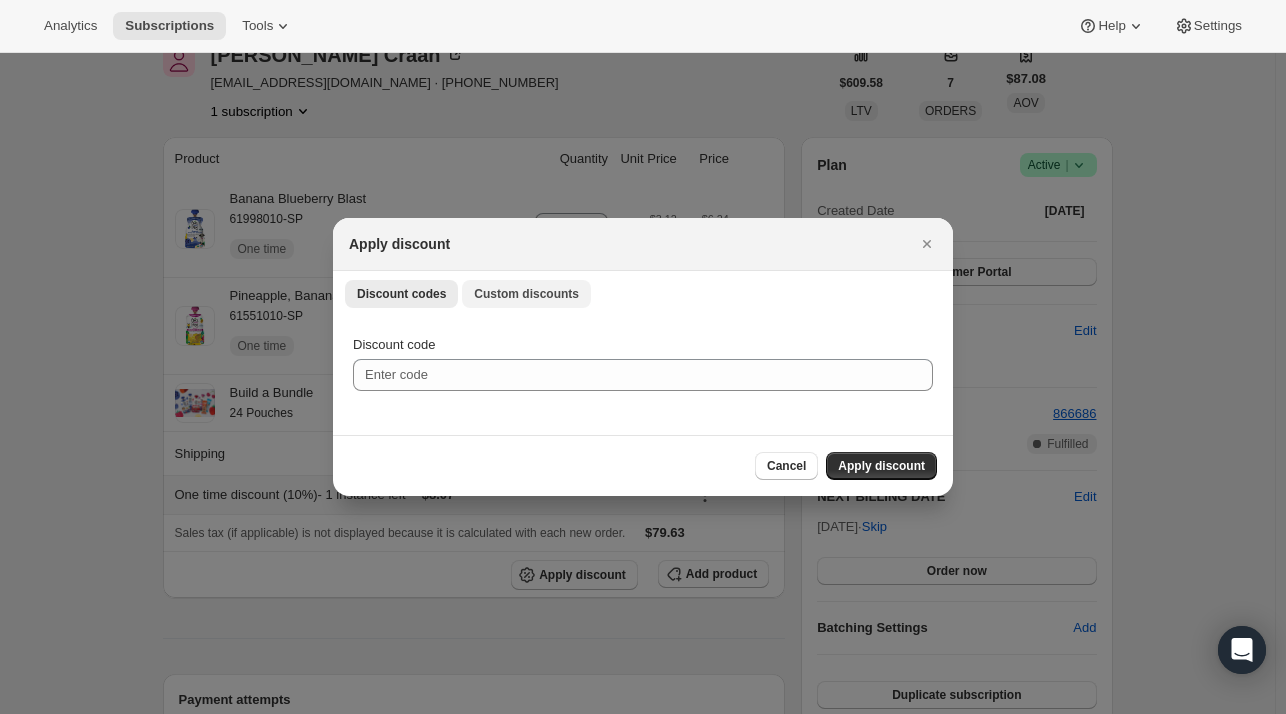 click on "Custom discounts" at bounding box center [526, 294] 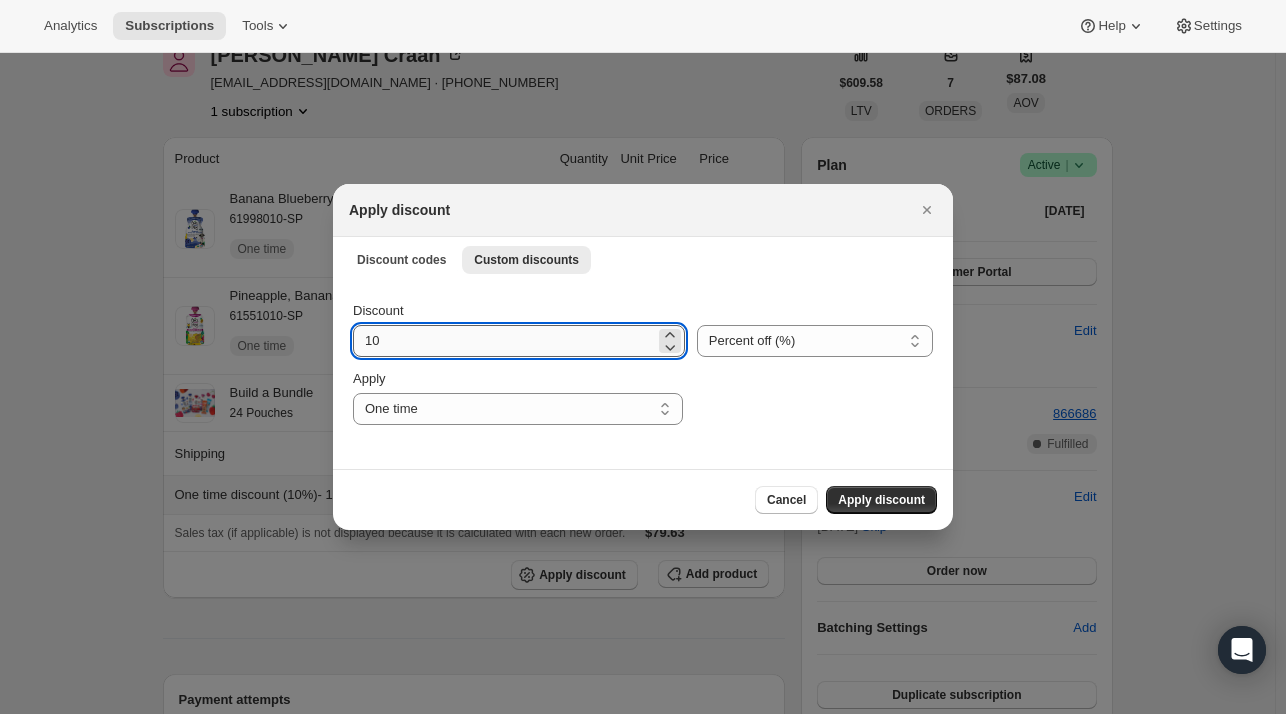 click on "10" at bounding box center (504, 341) 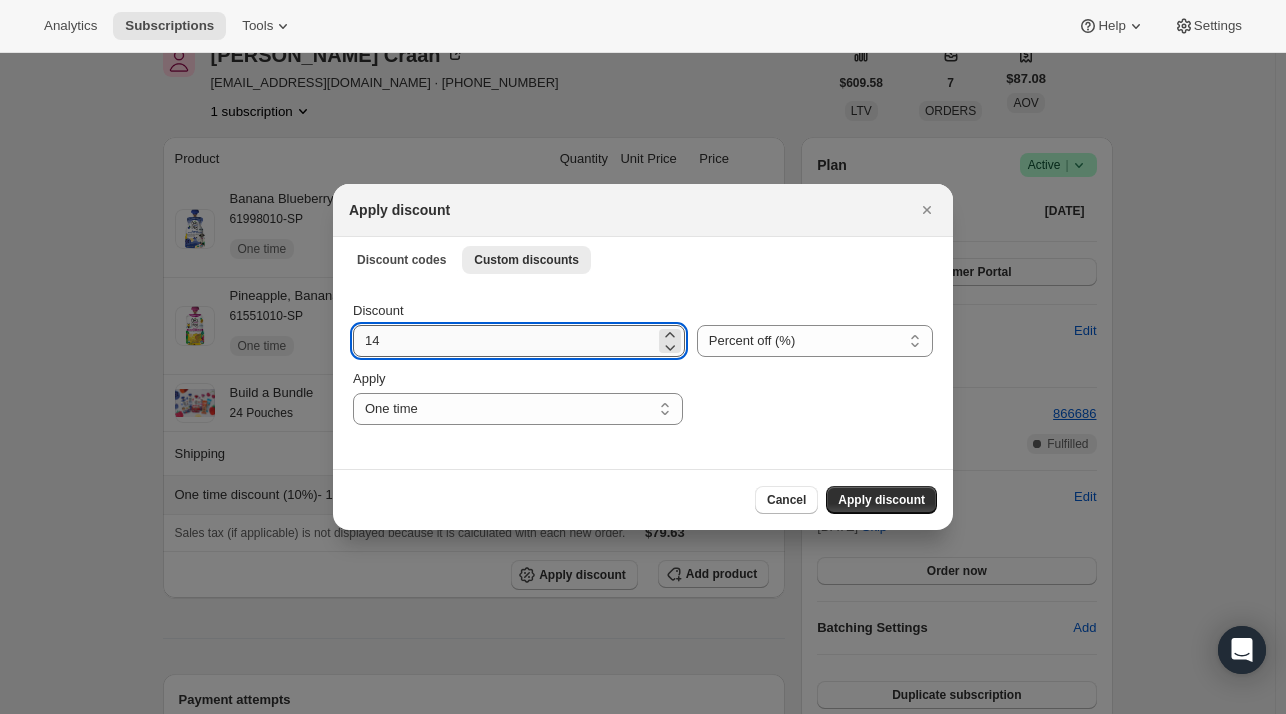 type on "15" 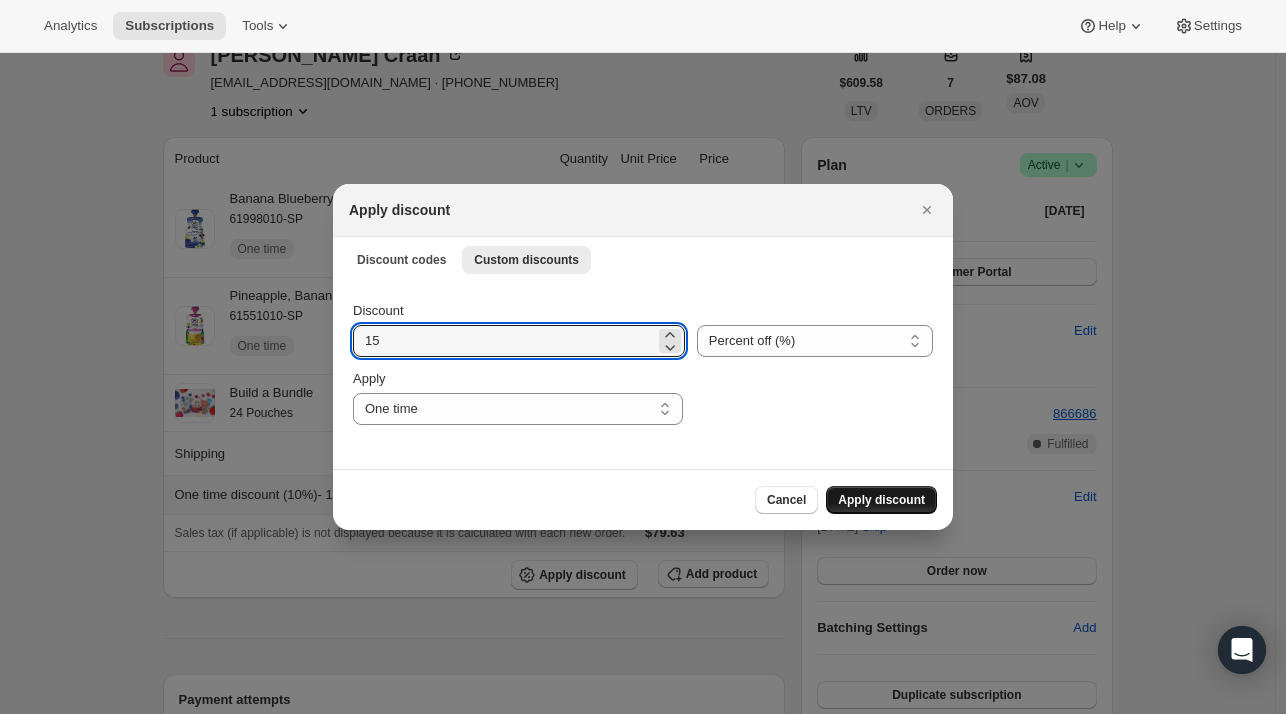 click on "Apply discount" at bounding box center [881, 500] 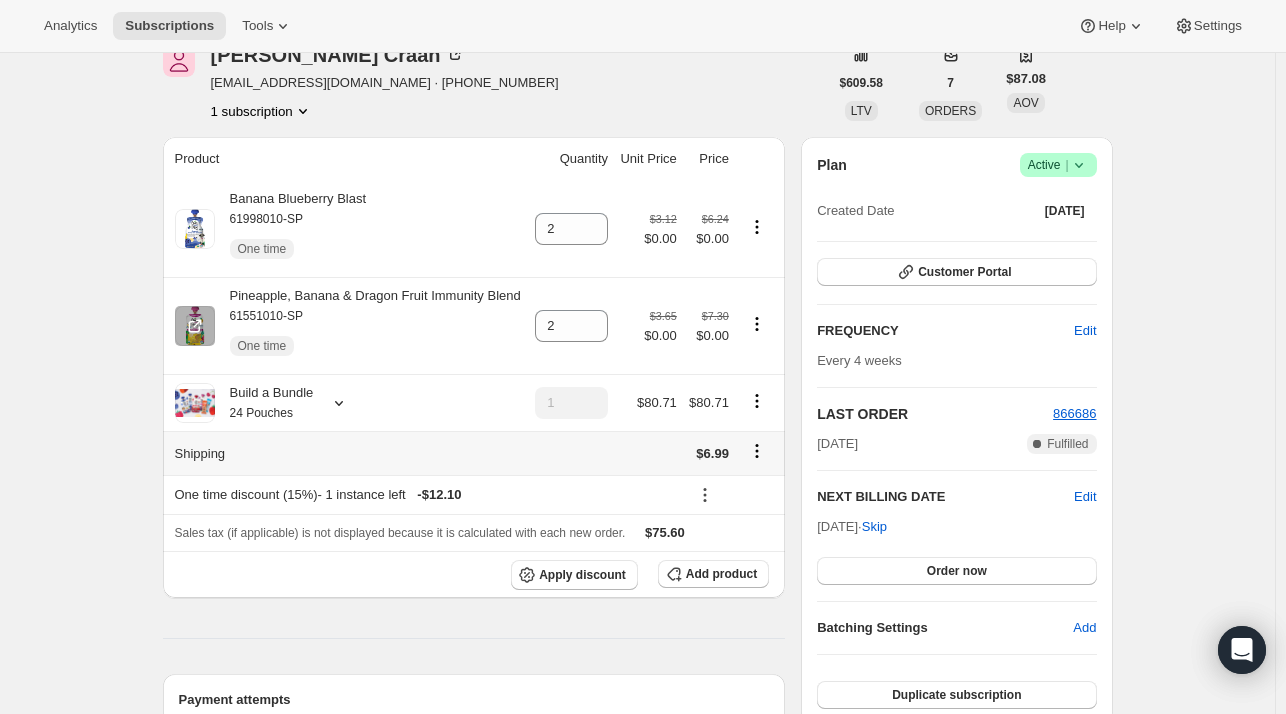 scroll, scrollTop: 0, scrollLeft: 0, axis: both 